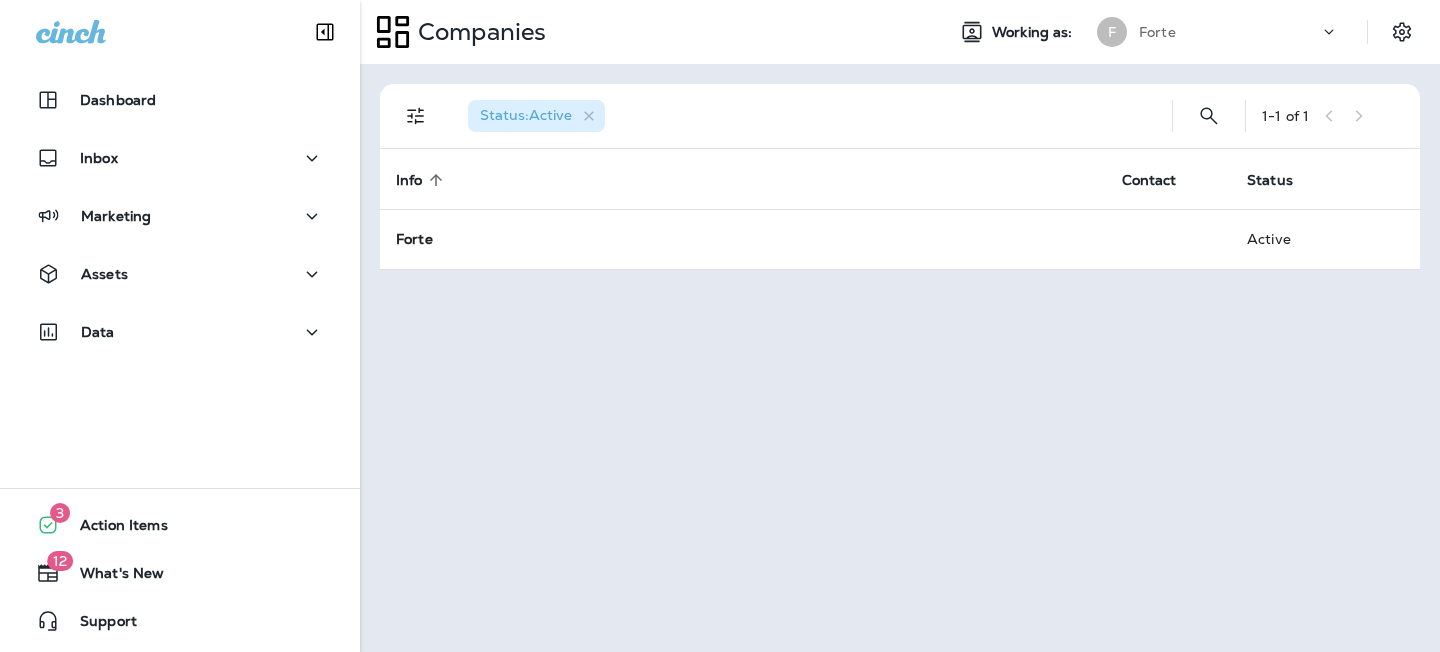 scroll, scrollTop: 0, scrollLeft: 0, axis: both 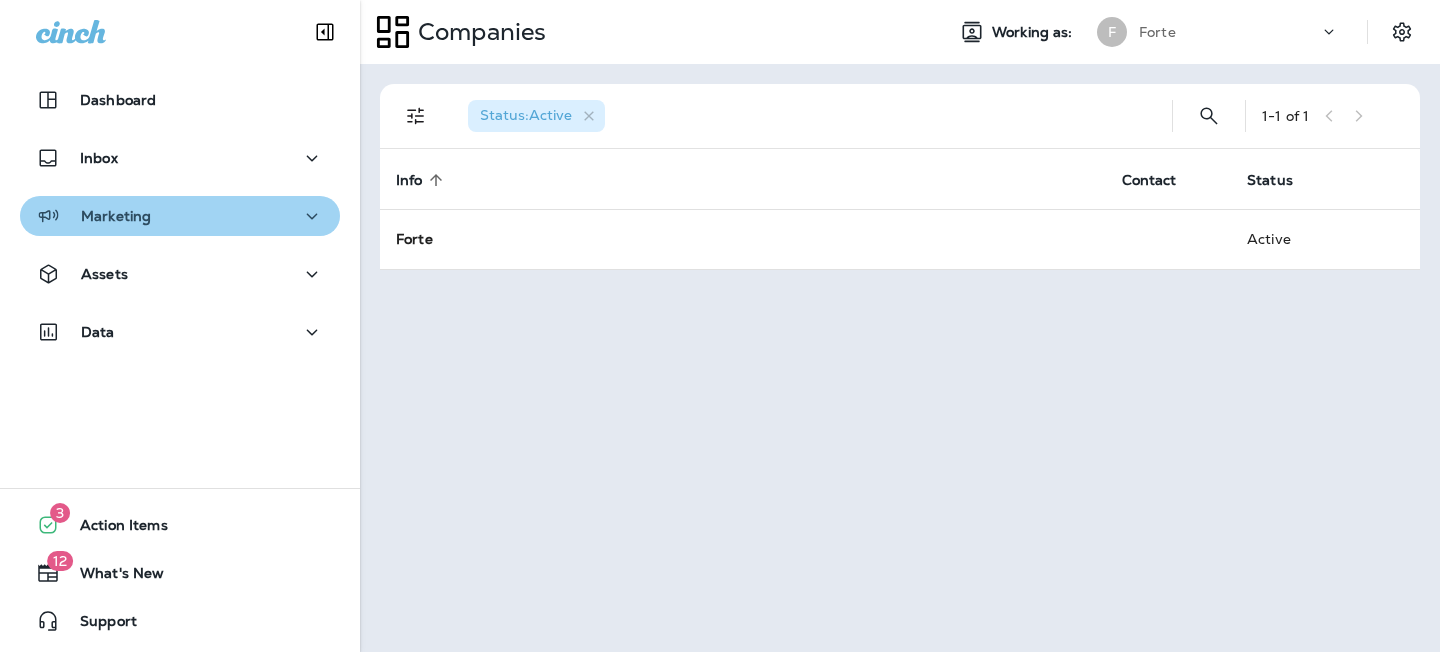 click on "Marketing" at bounding box center [180, 216] 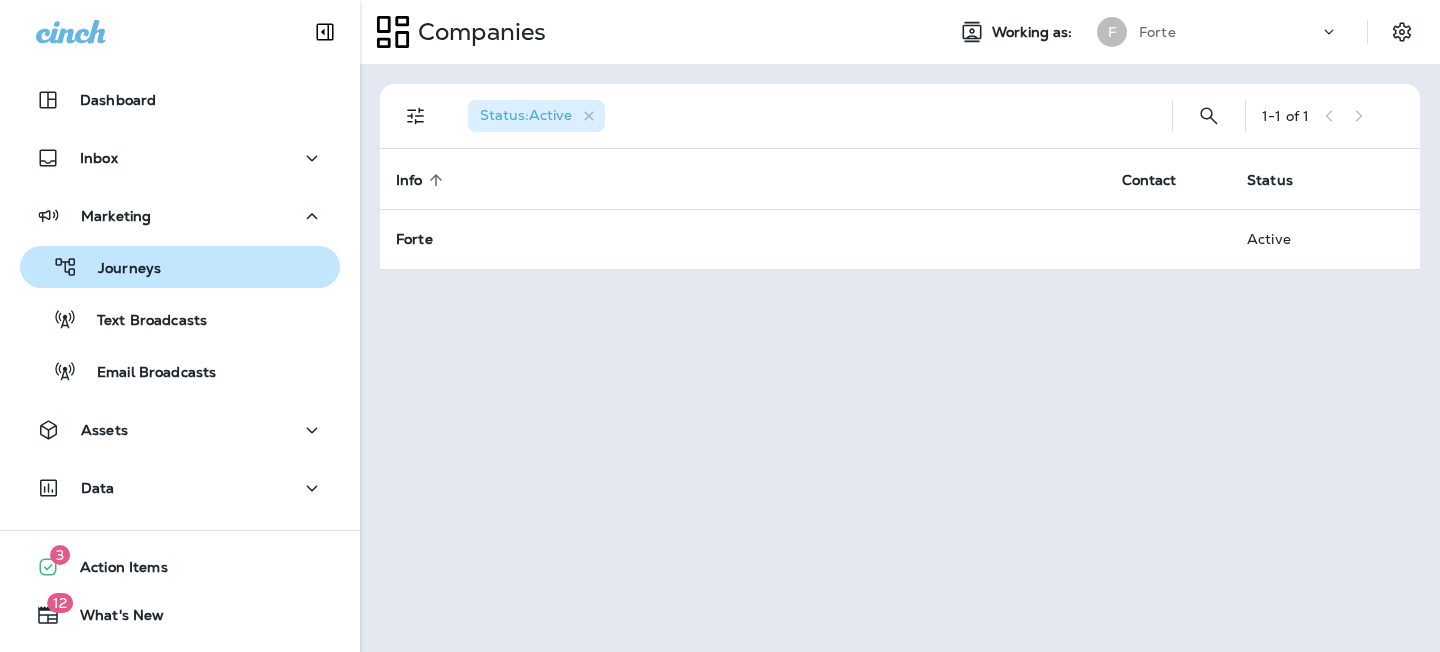 click on "Journeys" at bounding box center (119, 269) 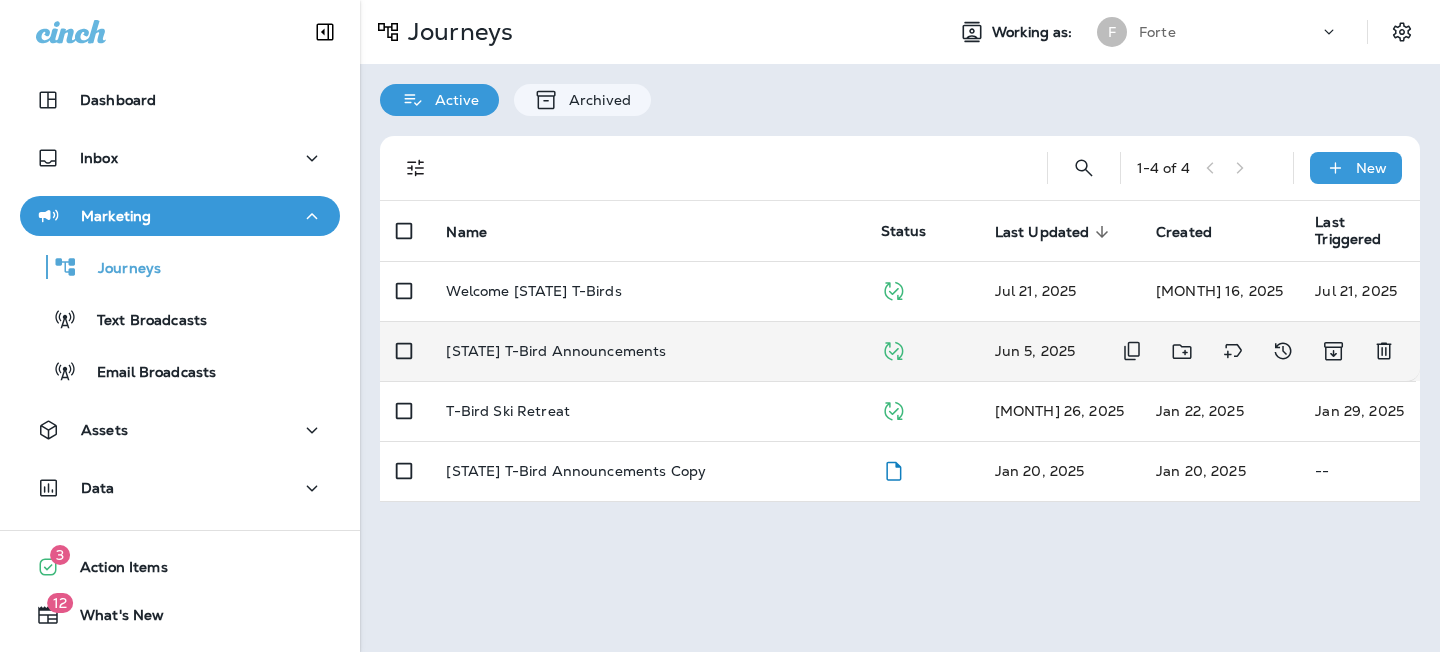 click on "[STATE] T-Bird Announcements" at bounding box center [556, 351] 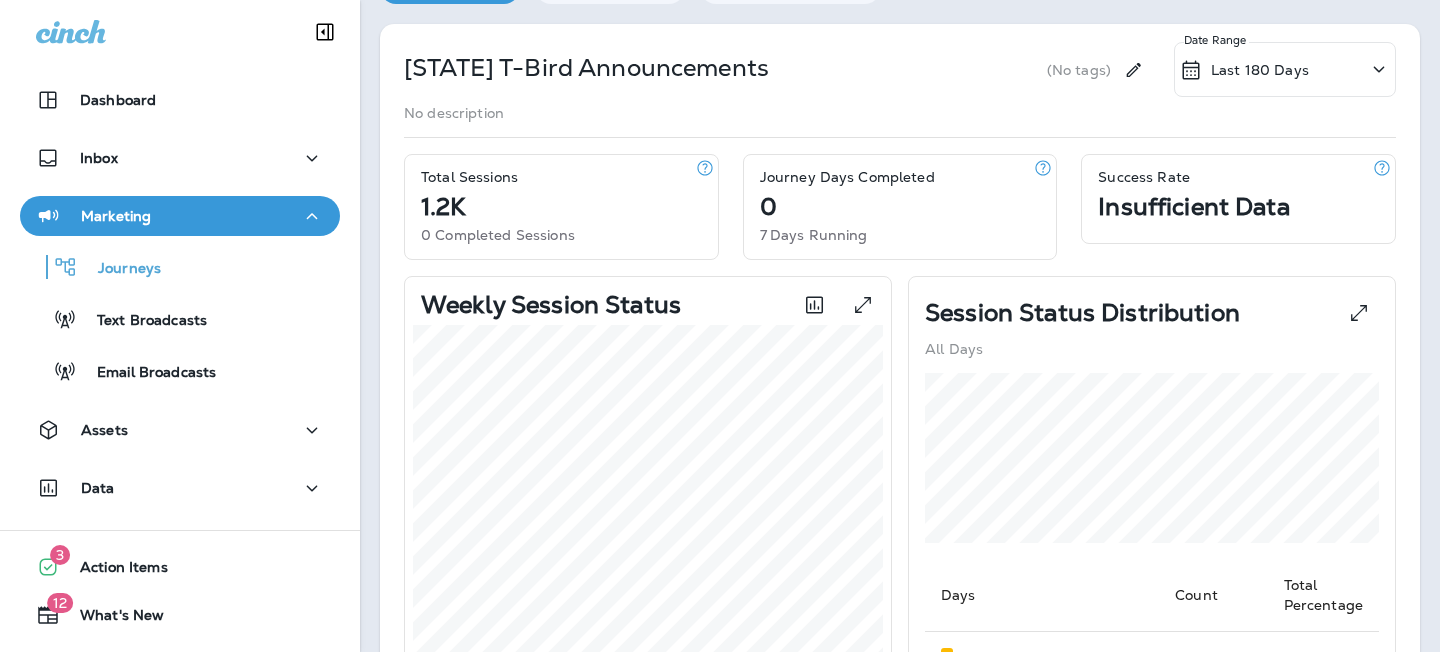 scroll, scrollTop: 0, scrollLeft: 0, axis: both 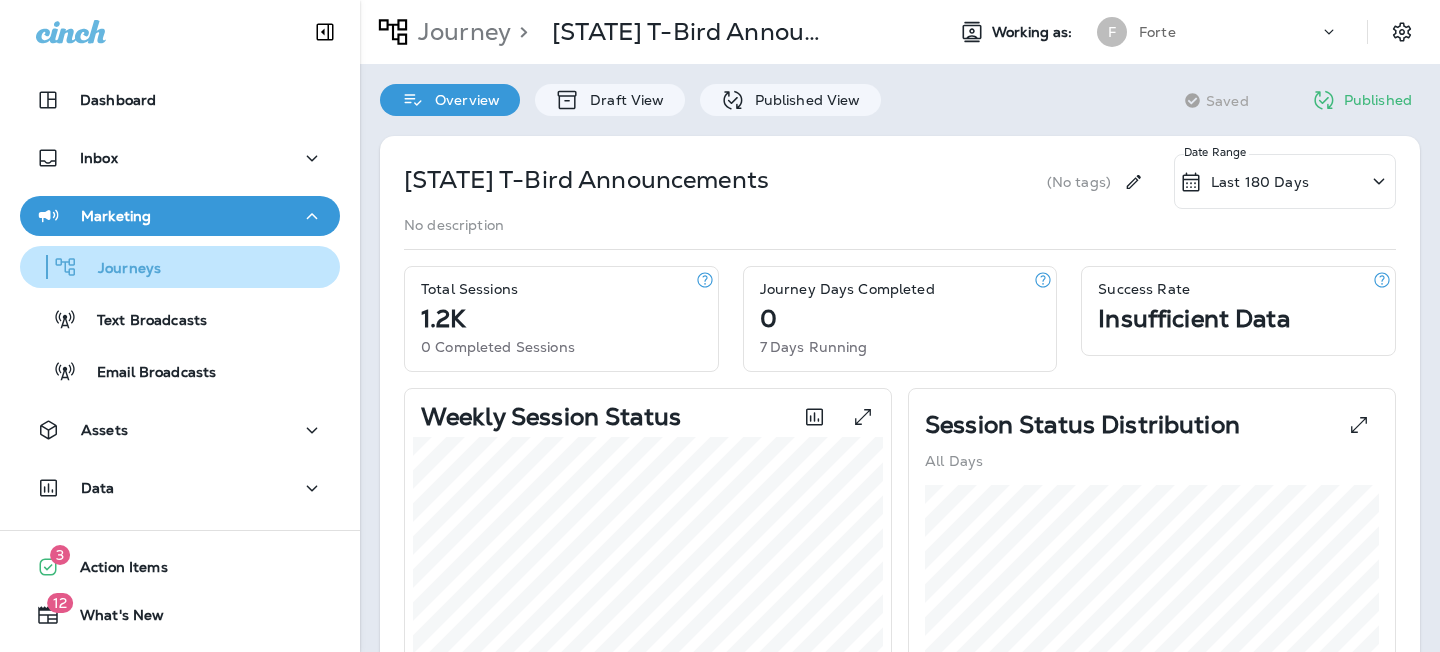 click on "Journeys" at bounding box center (119, 269) 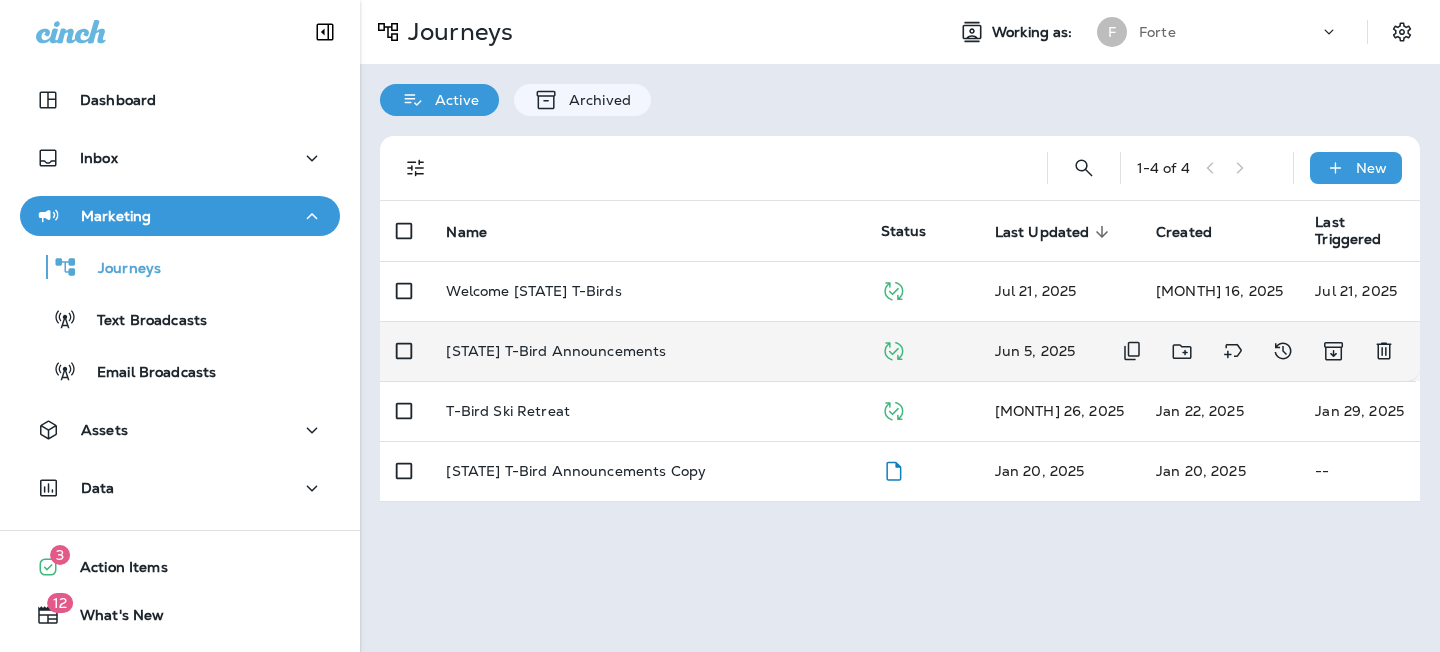 click on "[STATE] T-Bird Announcements" at bounding box center [556, 351] 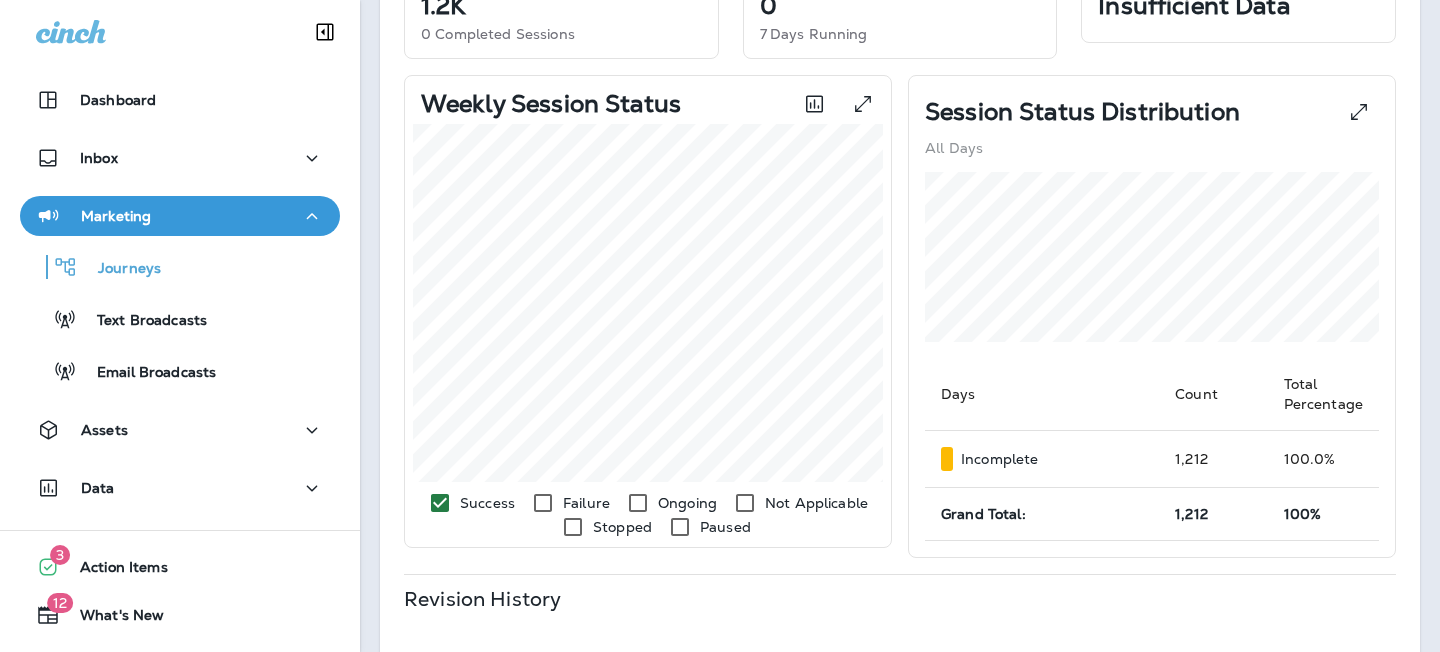 scroll, scrollTop: 0, scrollLeft: 0, axis: both 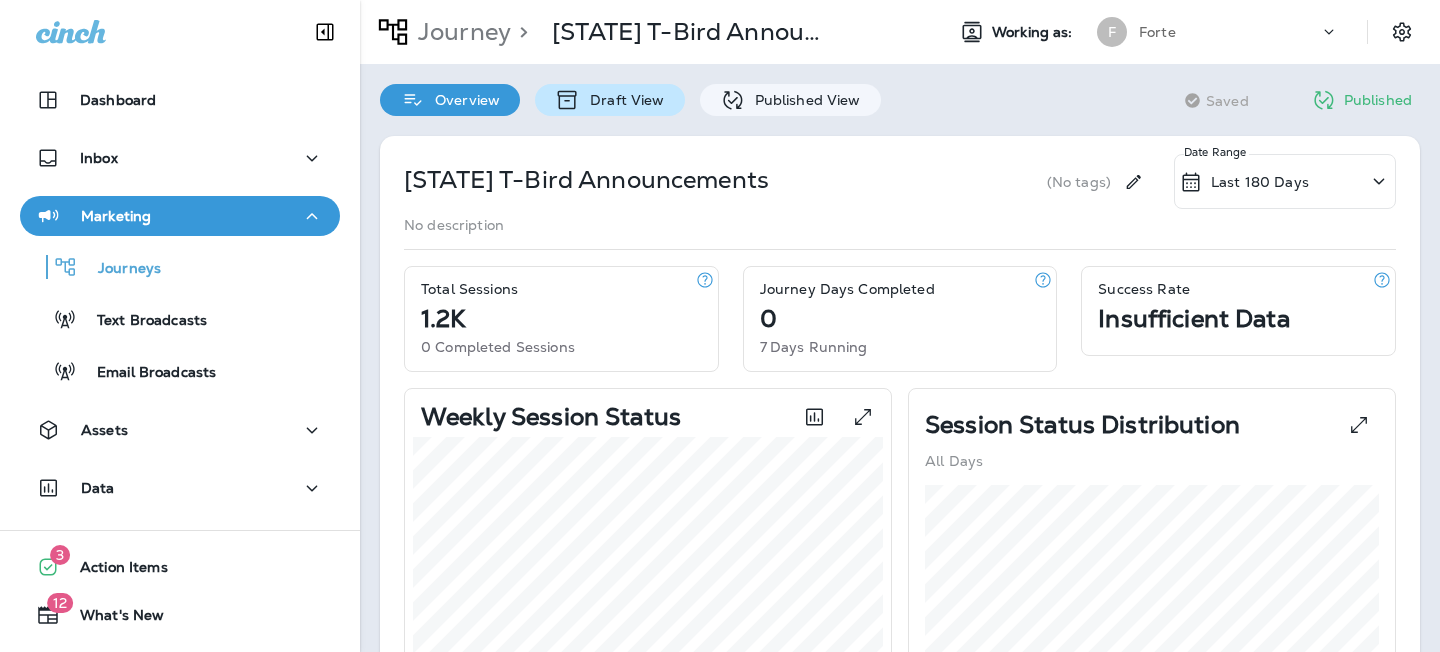 click on "Draft View" at bounding box center [622, 100] 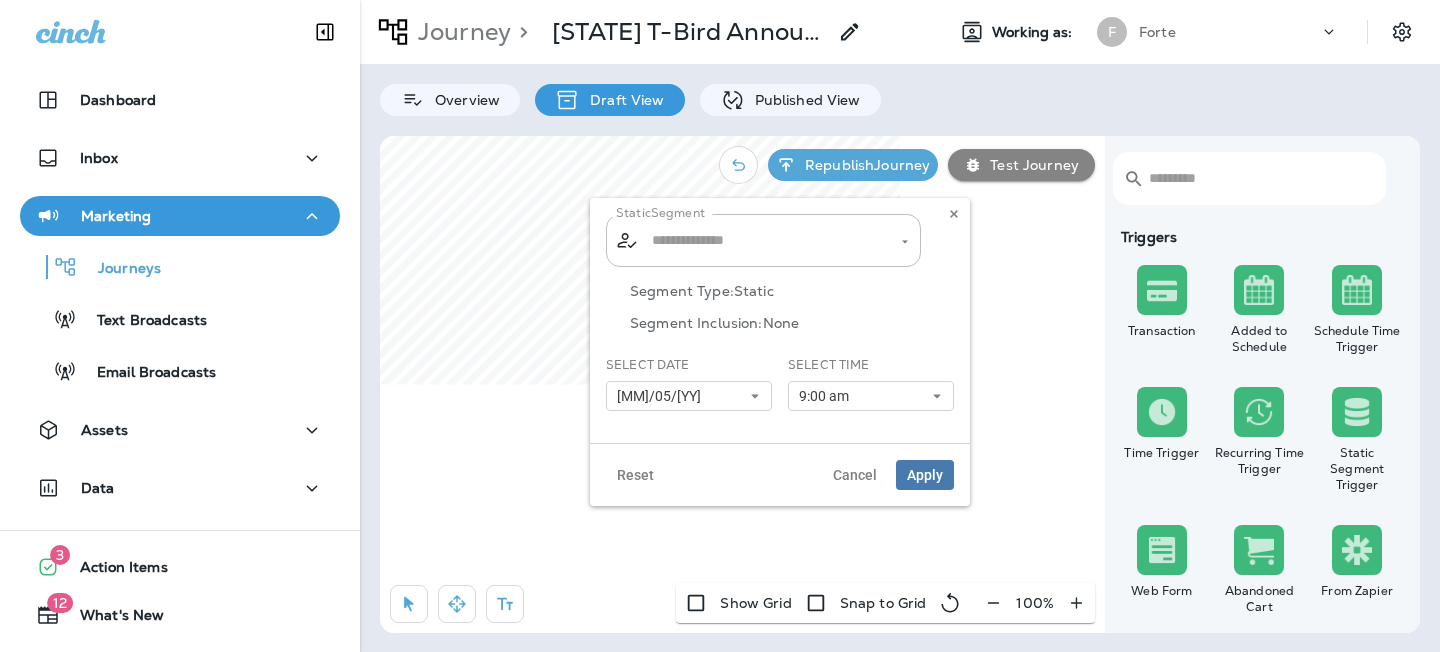 type on "**********" 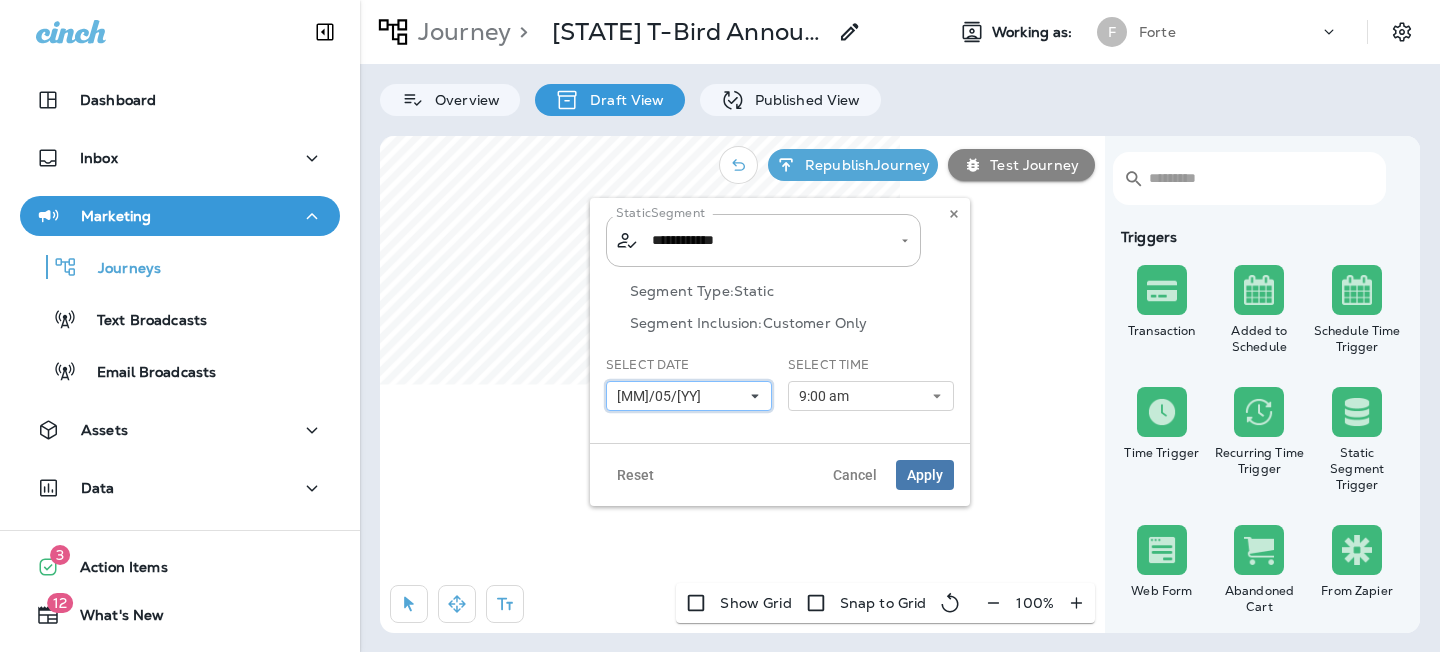 click on "[MM]/05/[YY]" at bounding box center [663, 396] 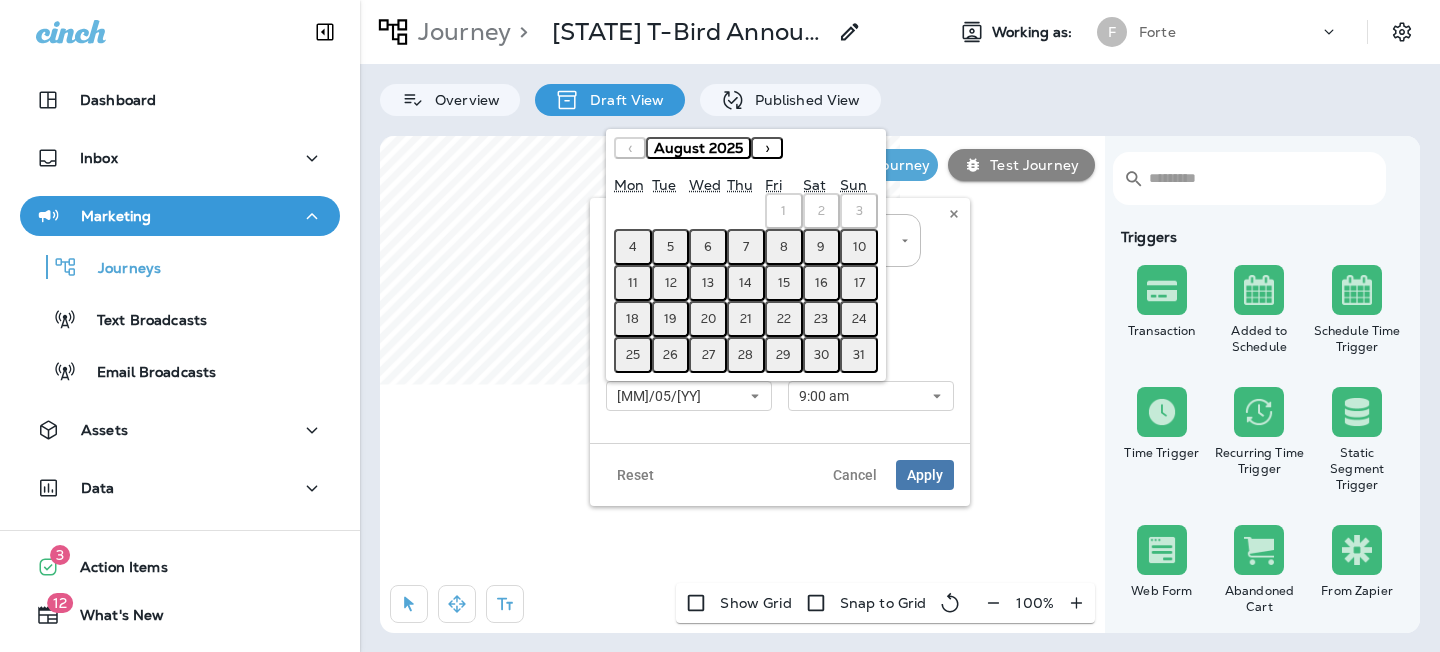 click on "4" at bounding box center (633, 247) 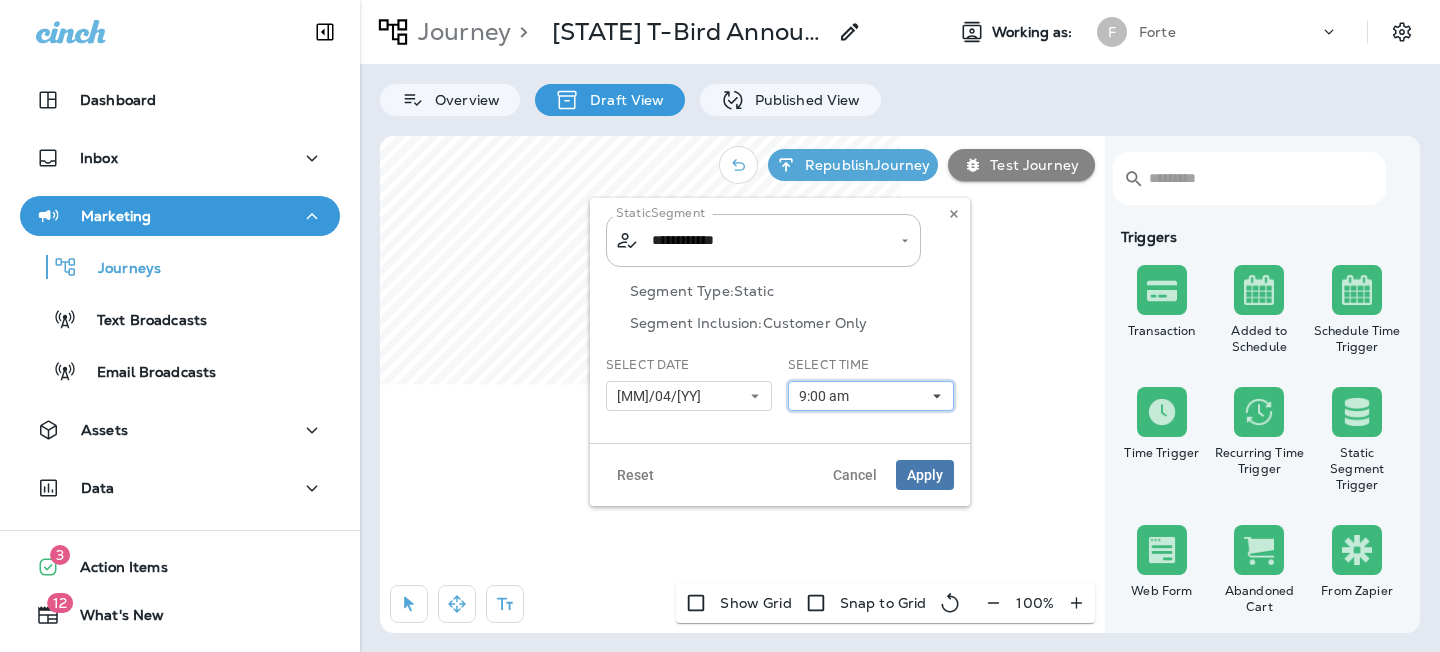 click on "9:00 am" at bounding box center (828, 396) 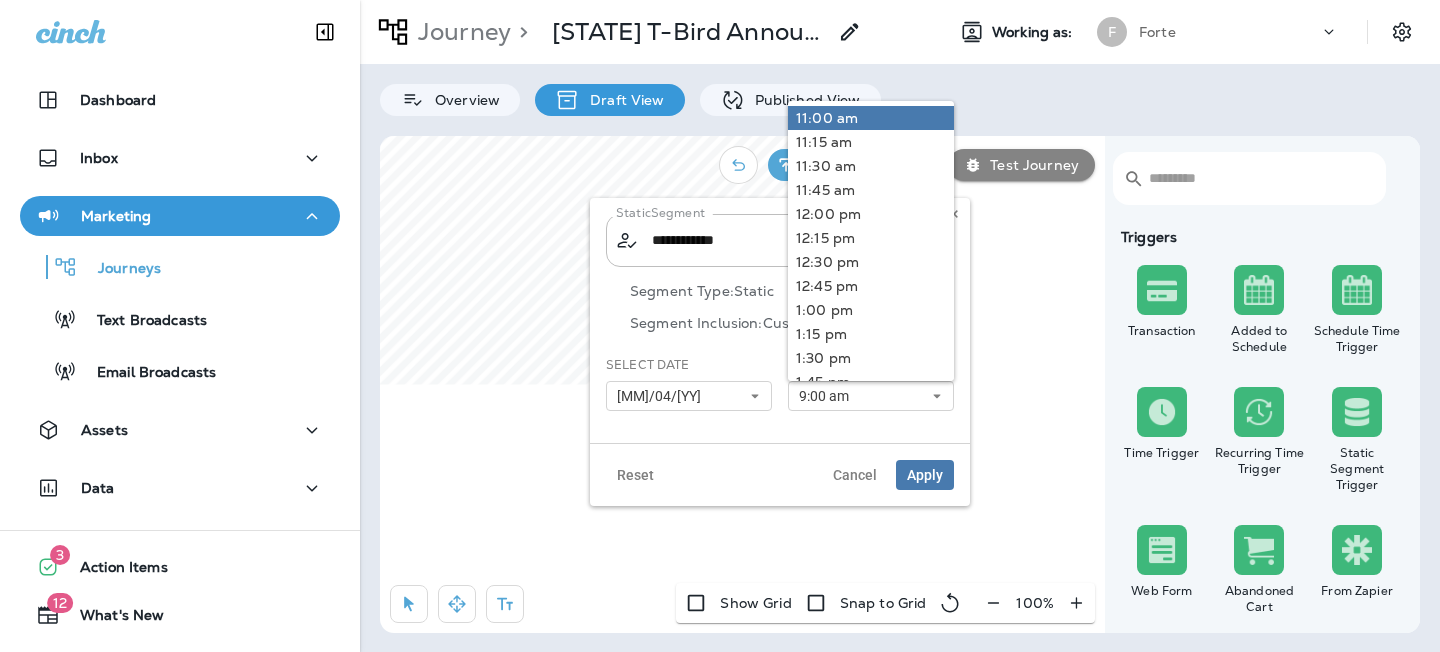 click on "11:00 am" at bounding box center (871, 118) 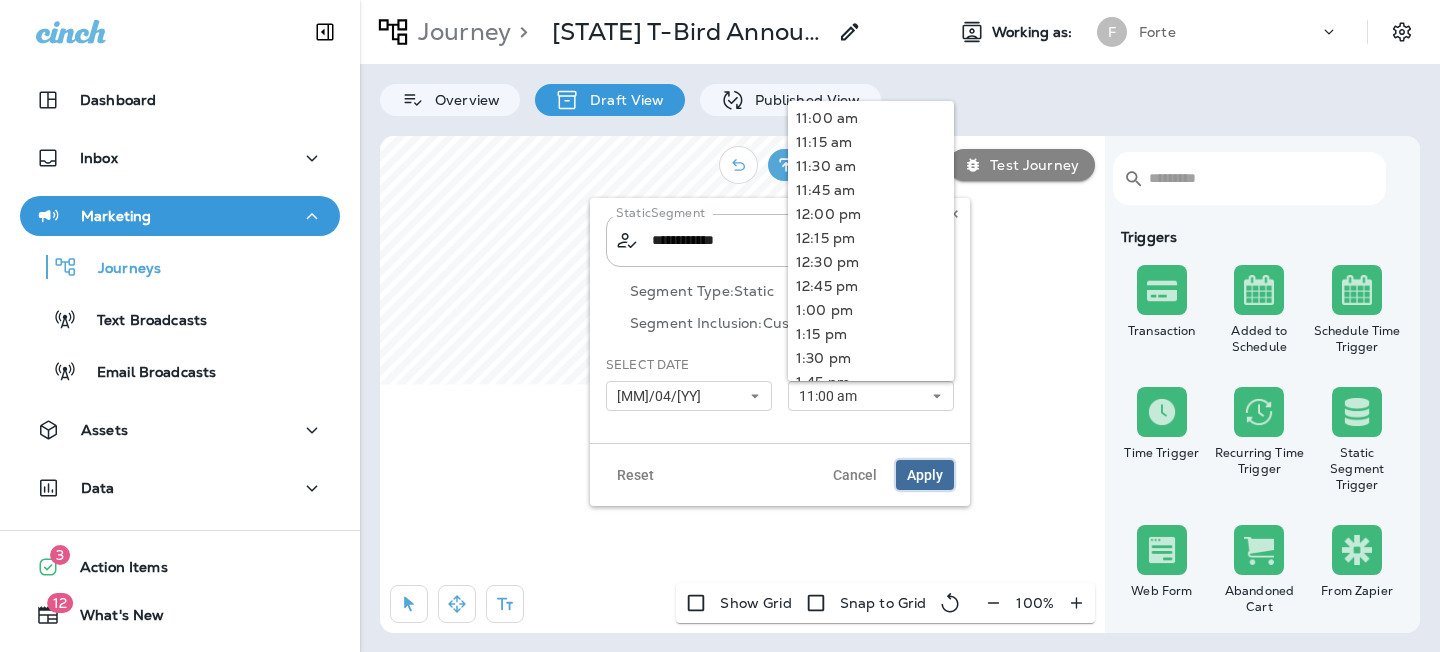 click on "Apply" at bounding box center (925, 475) 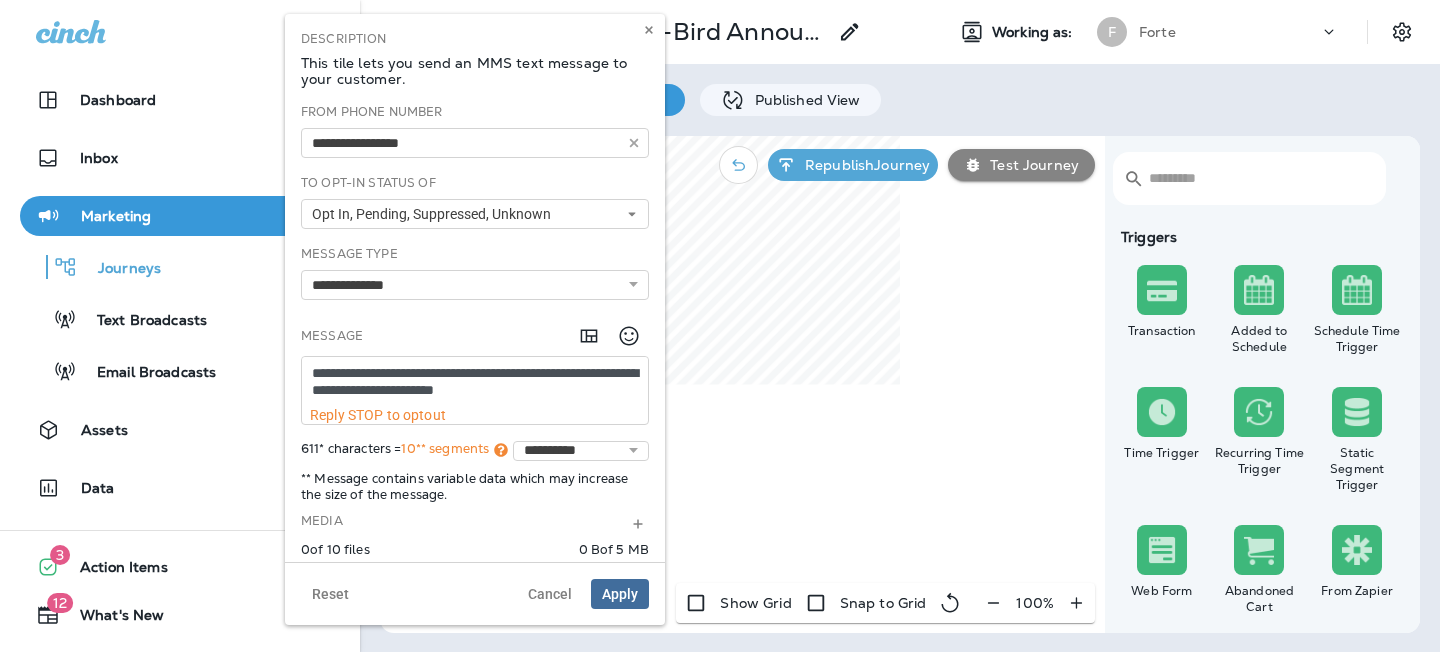 click on "**********" at bounding box center (475, 382) 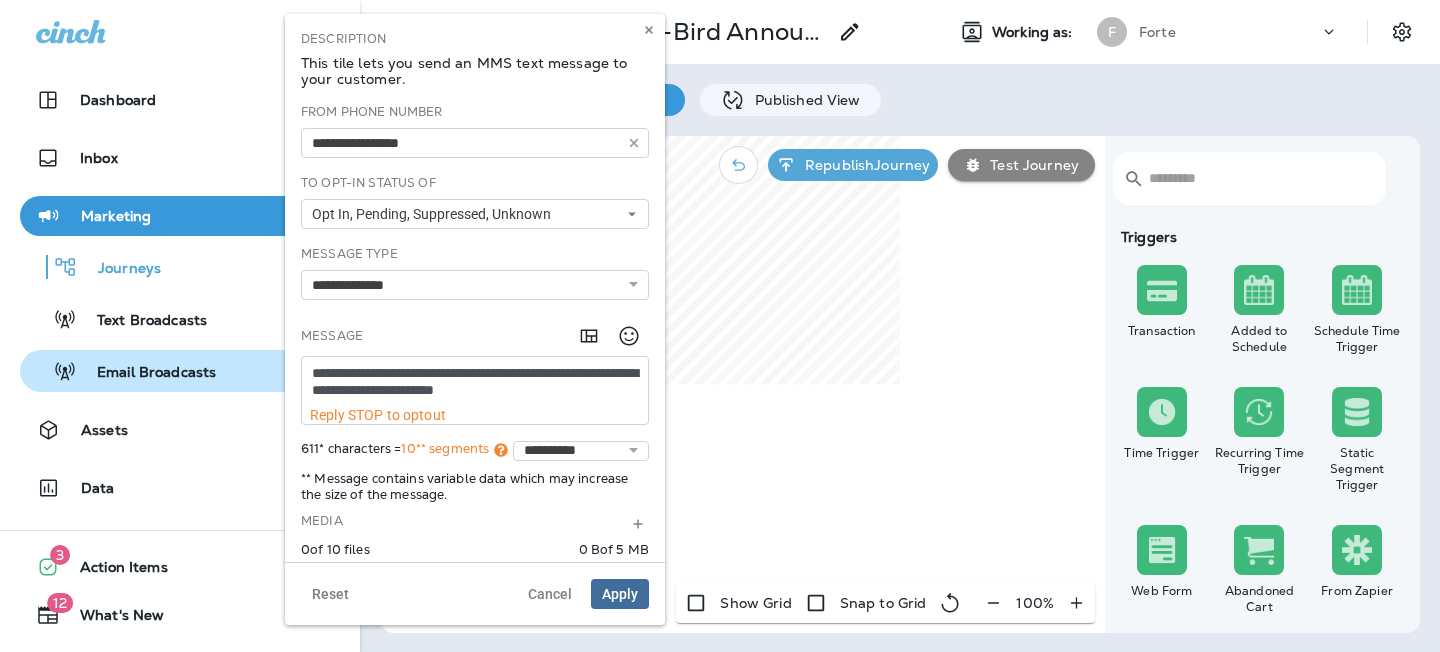 drag, startPoint x: 401, startPoint y: 371, endPoint x: 269, endPoint y: 375, distance: 132.0606 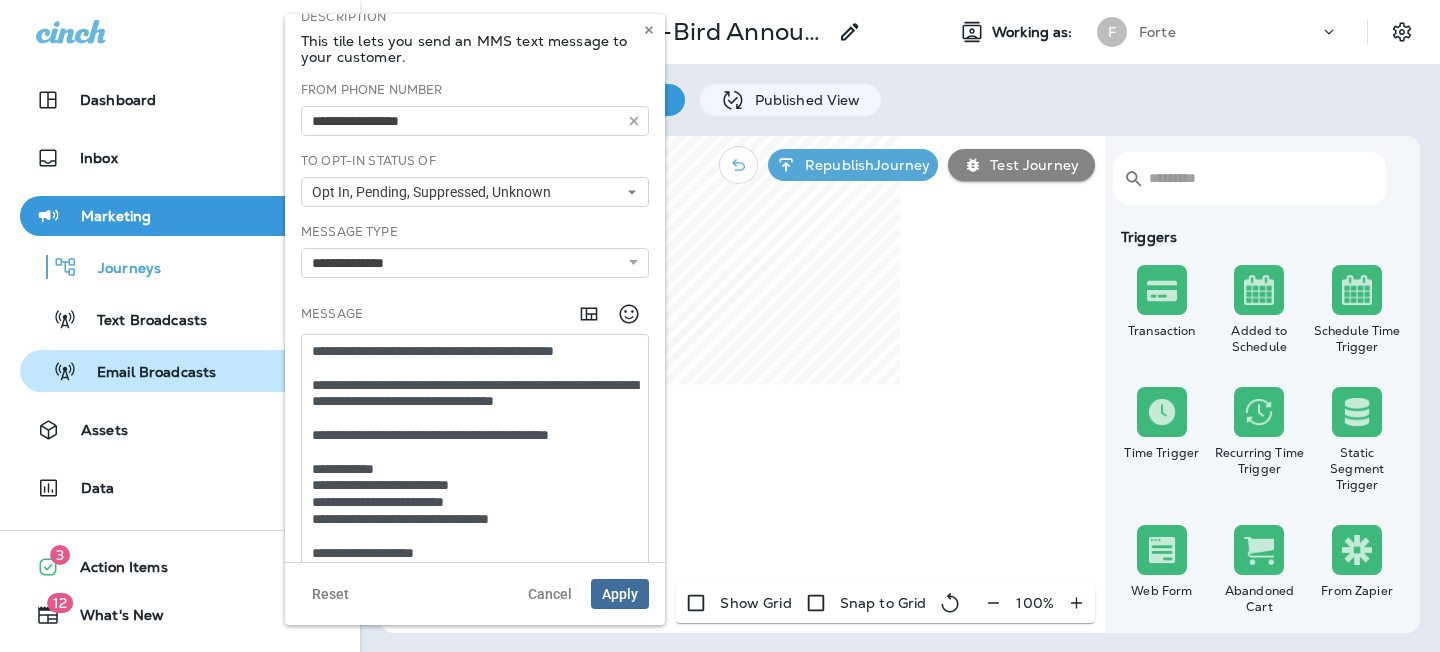 scroll, scrollTop: 45, scrollLeft: 0, axis: vertical 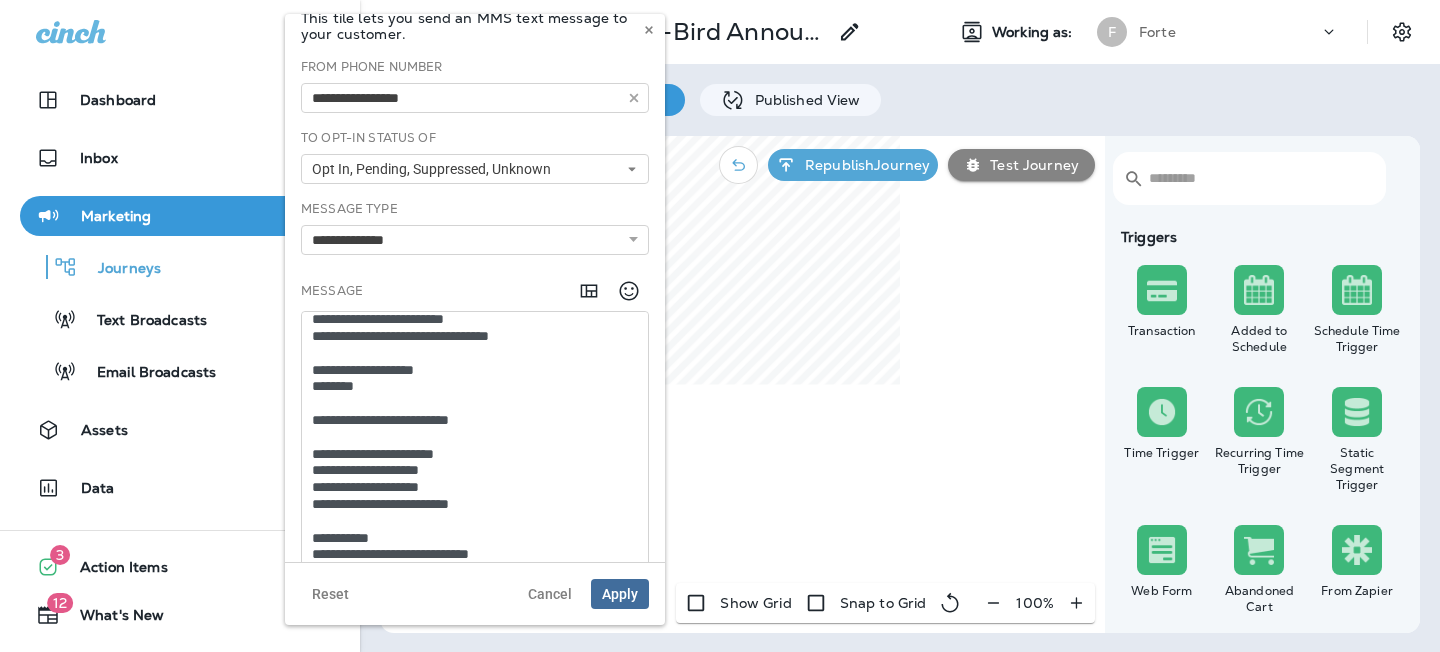 paste on "**********" 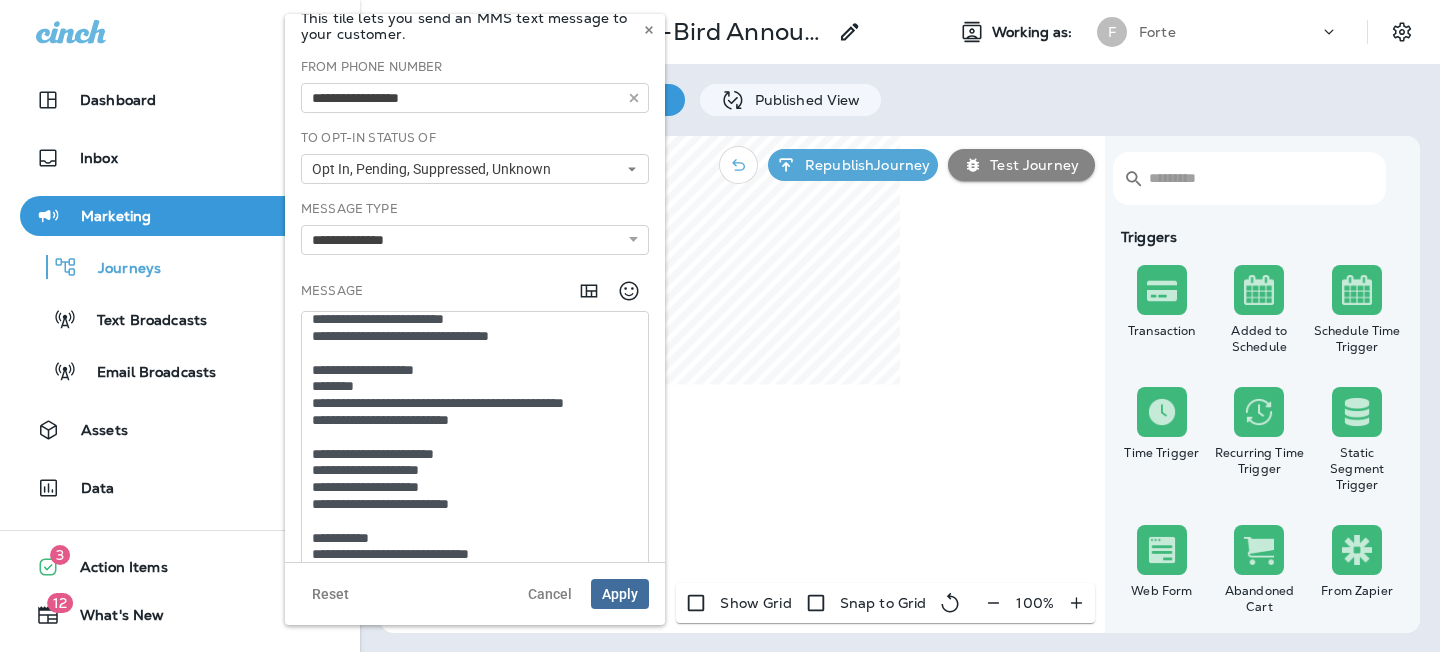 drag, startPoint x: 386, startPoint y: 400, endPoint x: 434, endPoint y: 401, distance: 48.010414 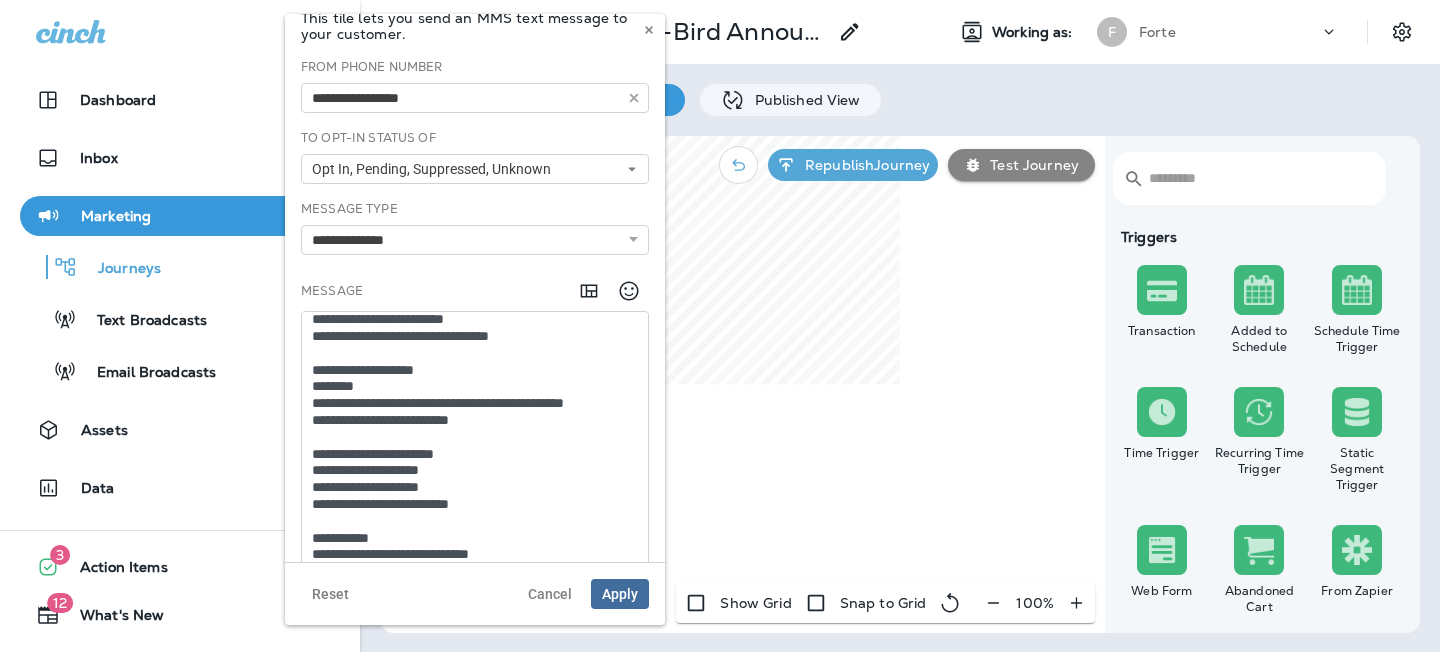 drag, startPoint x: 403, startPoint y: 399, endPoint x: 496, endPoint y: 404, distance: 93.13431 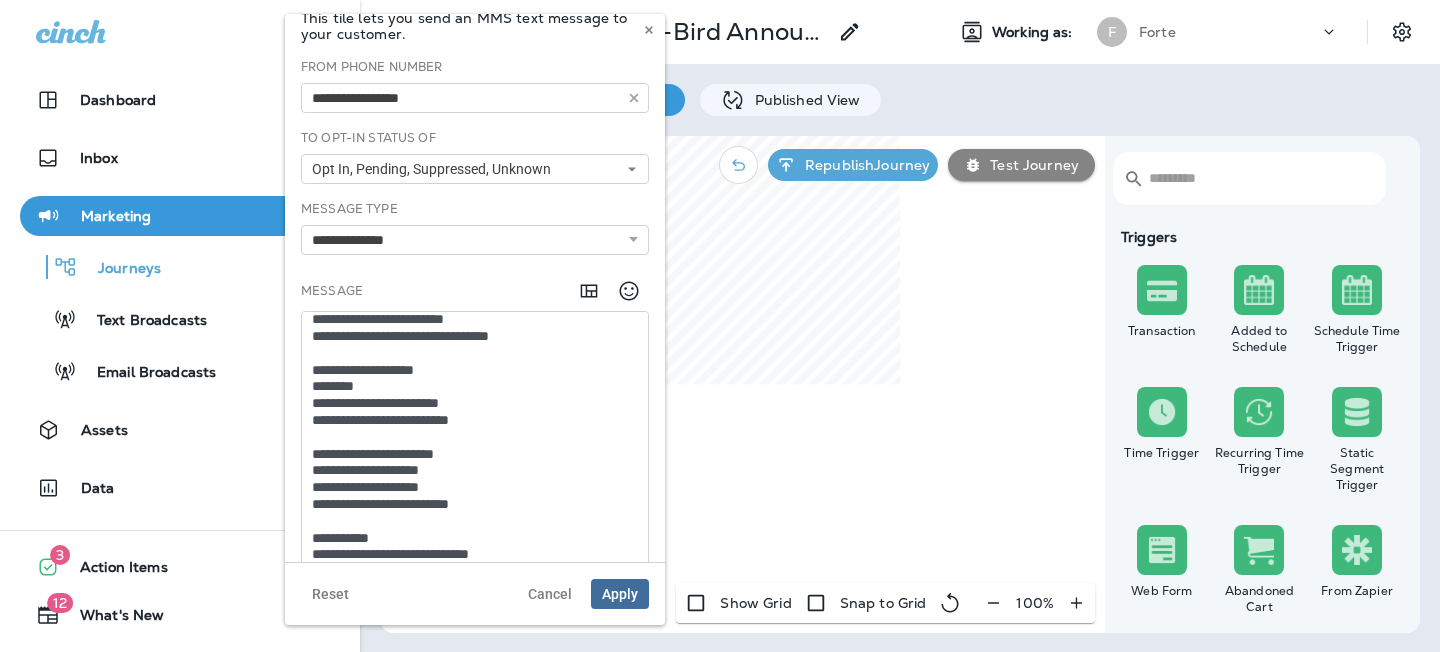 scroll, scrollTop: 270, scrollLeft: 0, axis: vertical 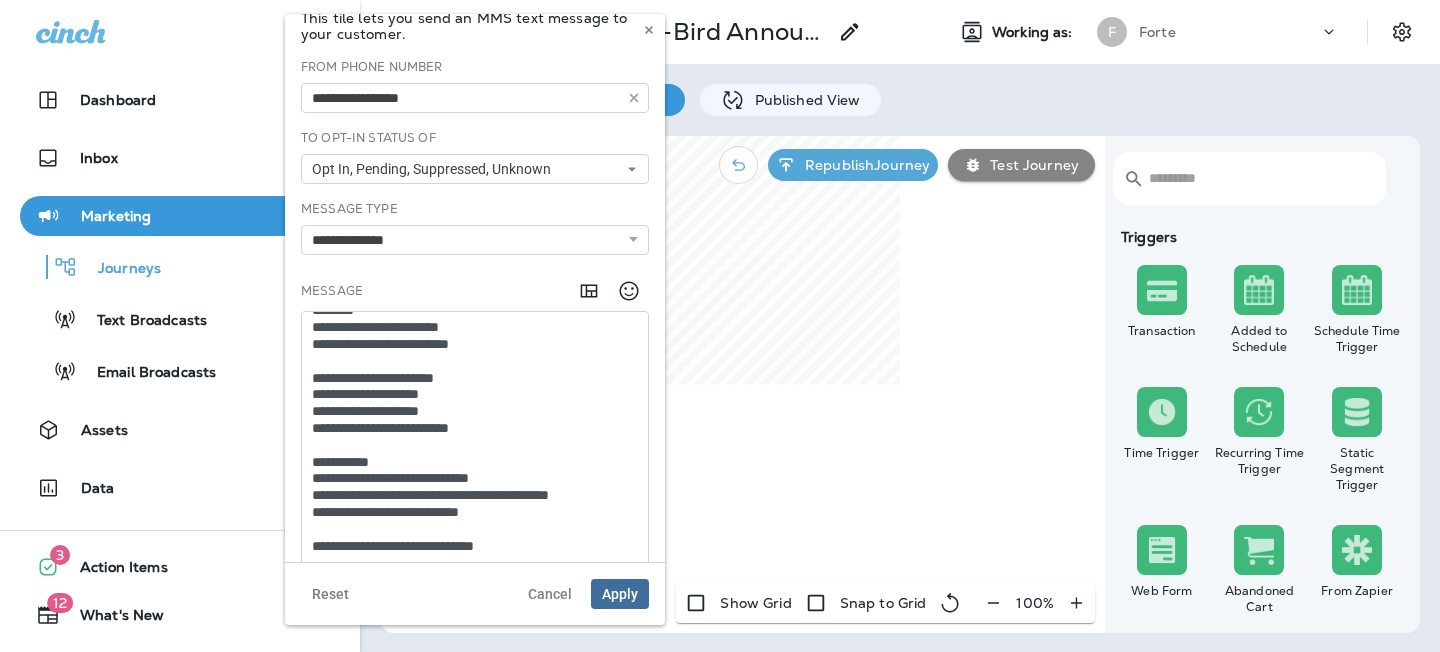 drag, startPoint x: 529, startPoint y: 487, endPoint x: 298, endPoint y: 448, distance: 234.26907 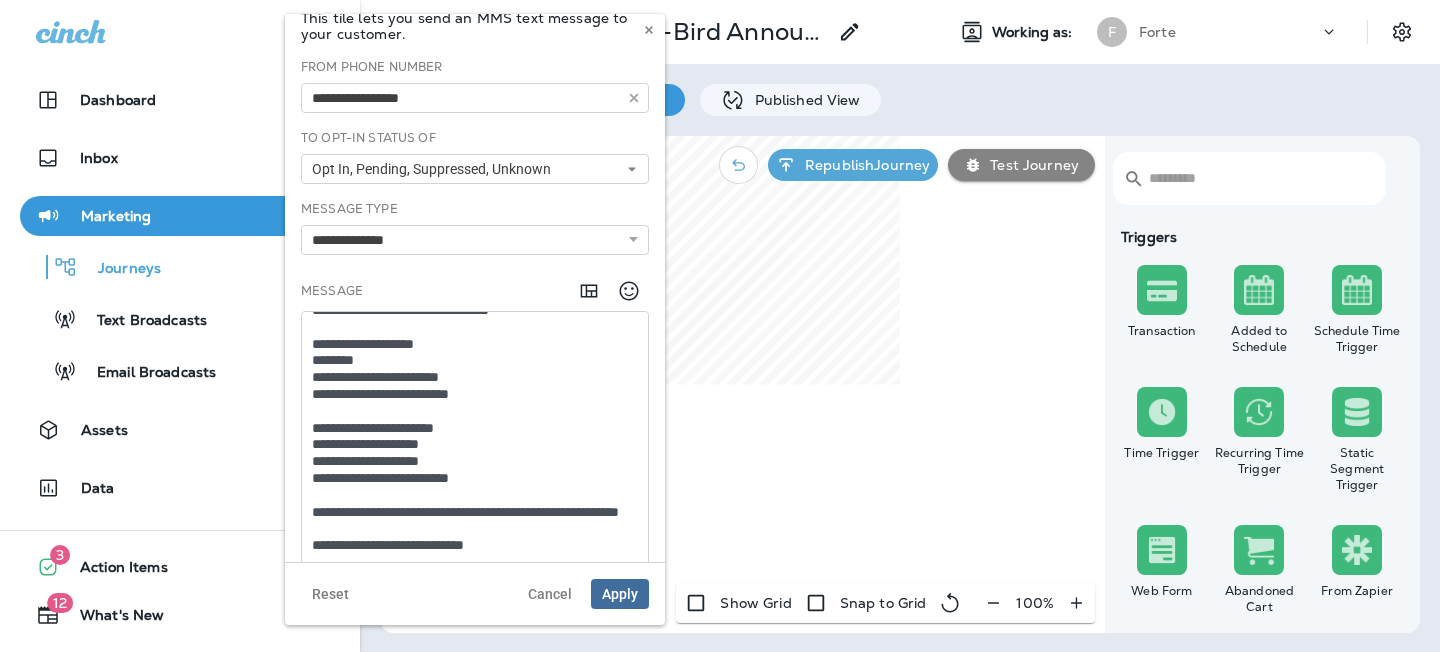 scroll, scrollTop: 0, scrollLeft: 0, axis: both 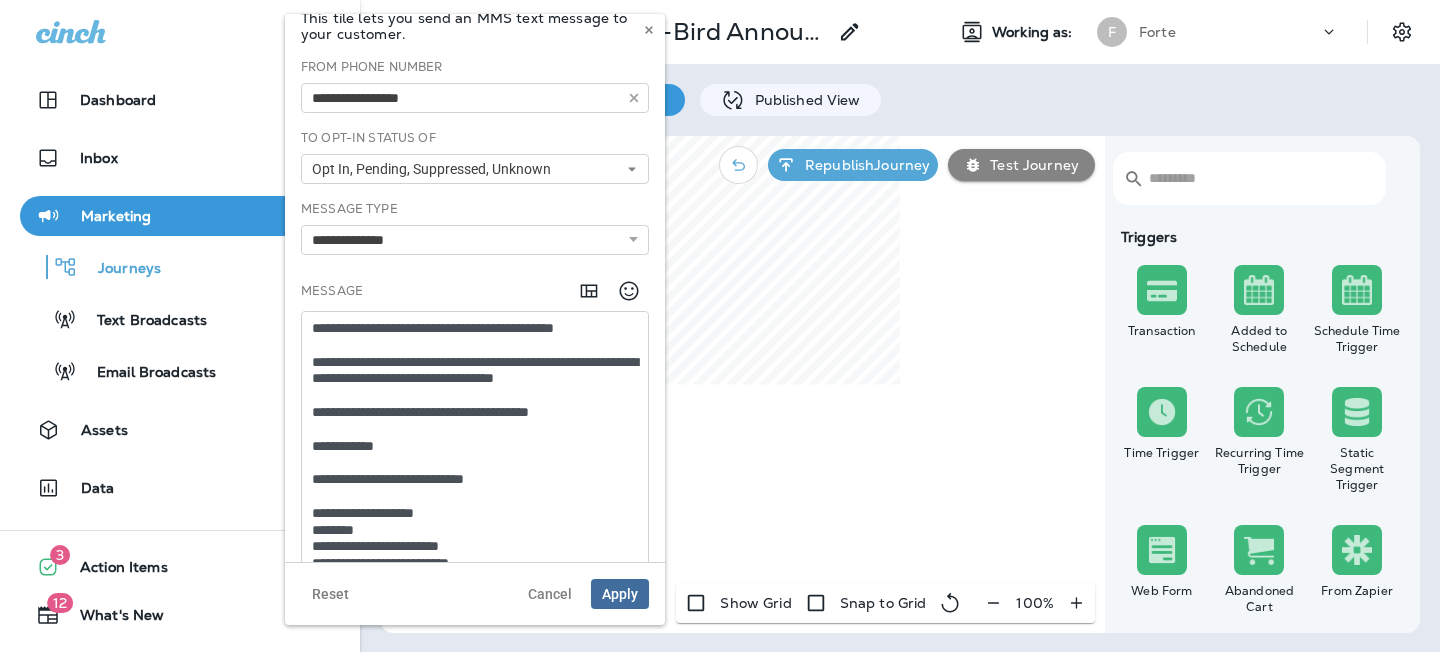 click on "**********" at bounding box center [475, 437] 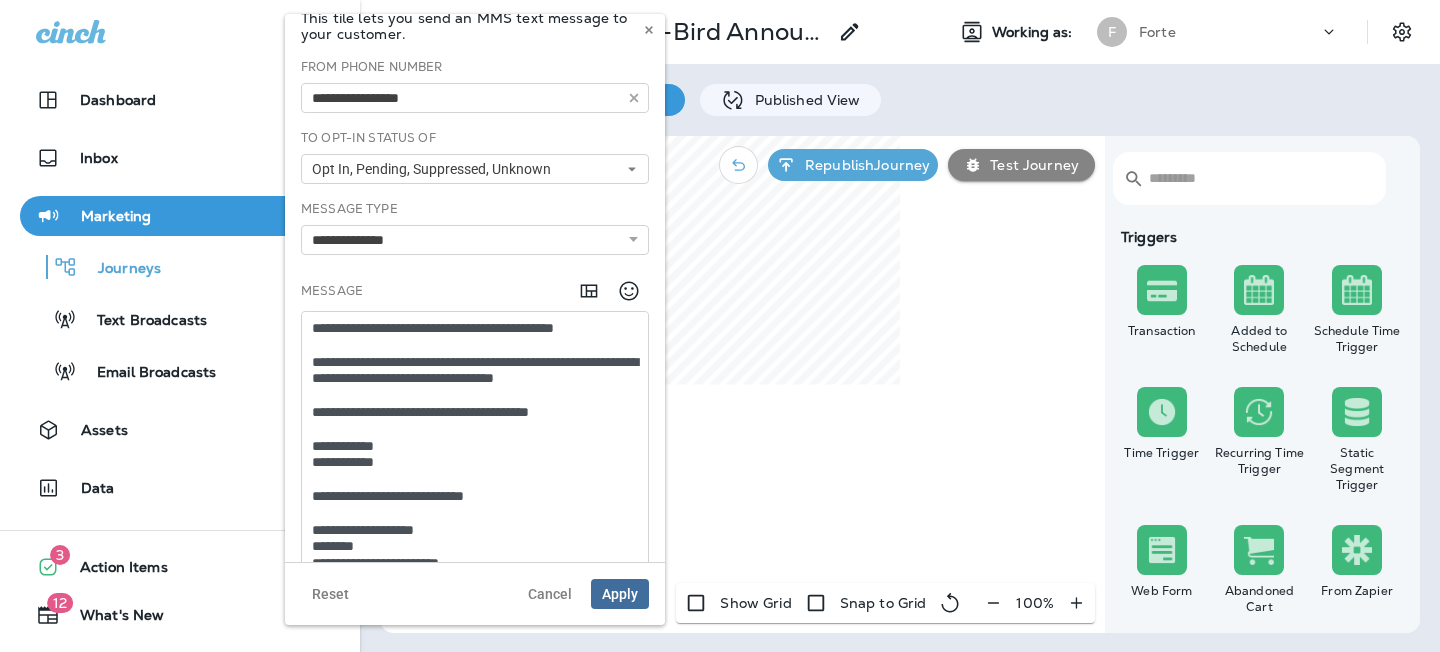 paste on "**********" 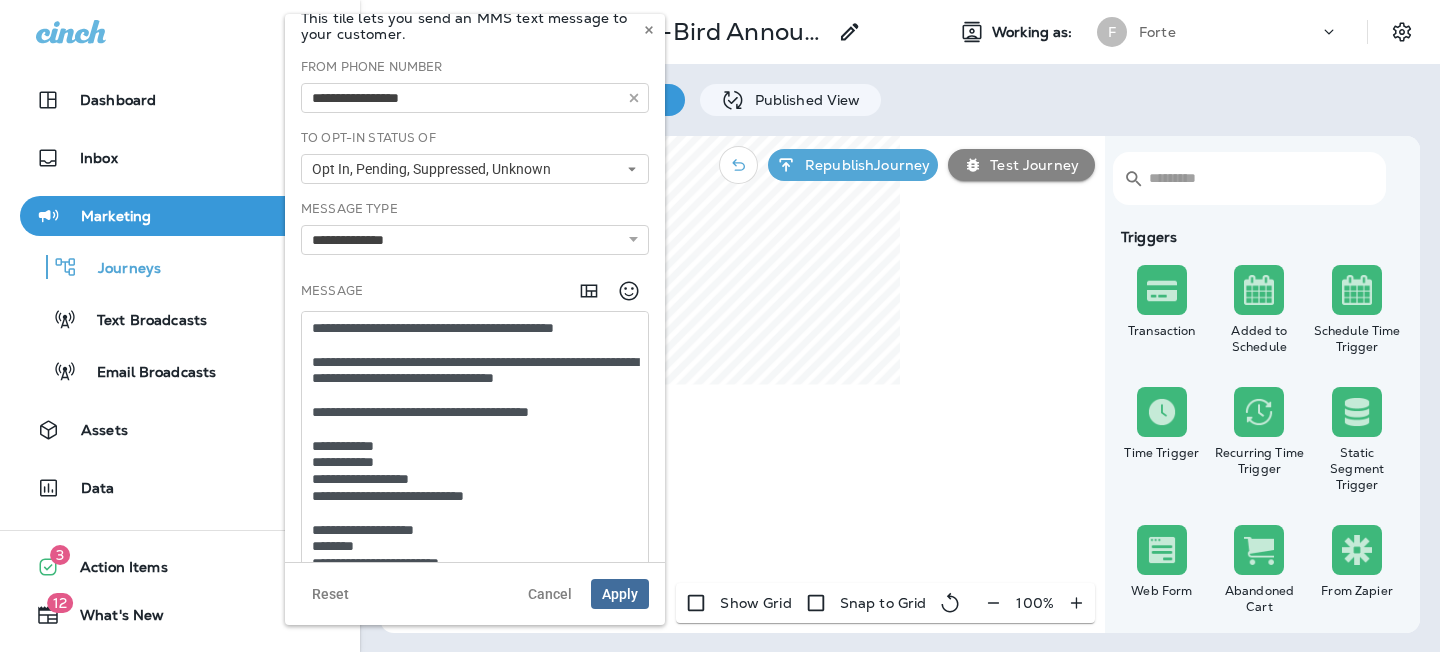 click on "**********" at bounding box center [475, 437] 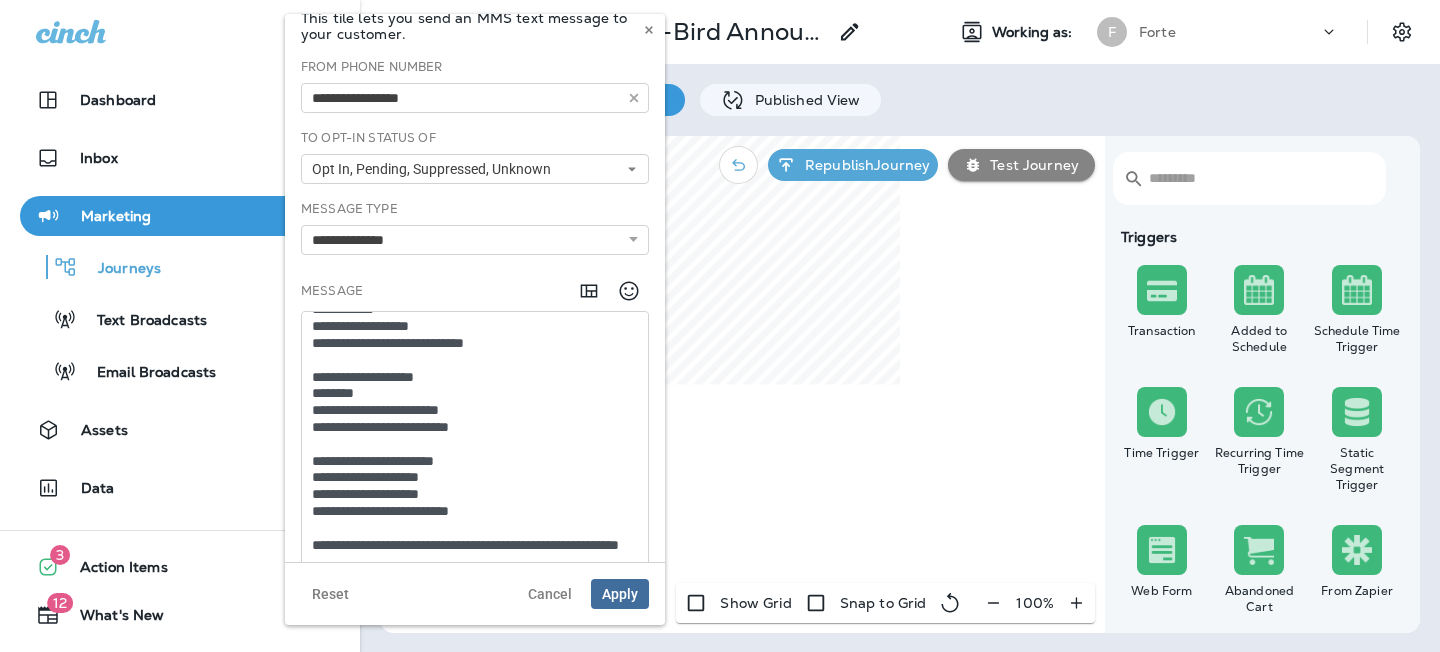 scroll, scrollTop: 156, scrollLeft: 0, axis: vertical 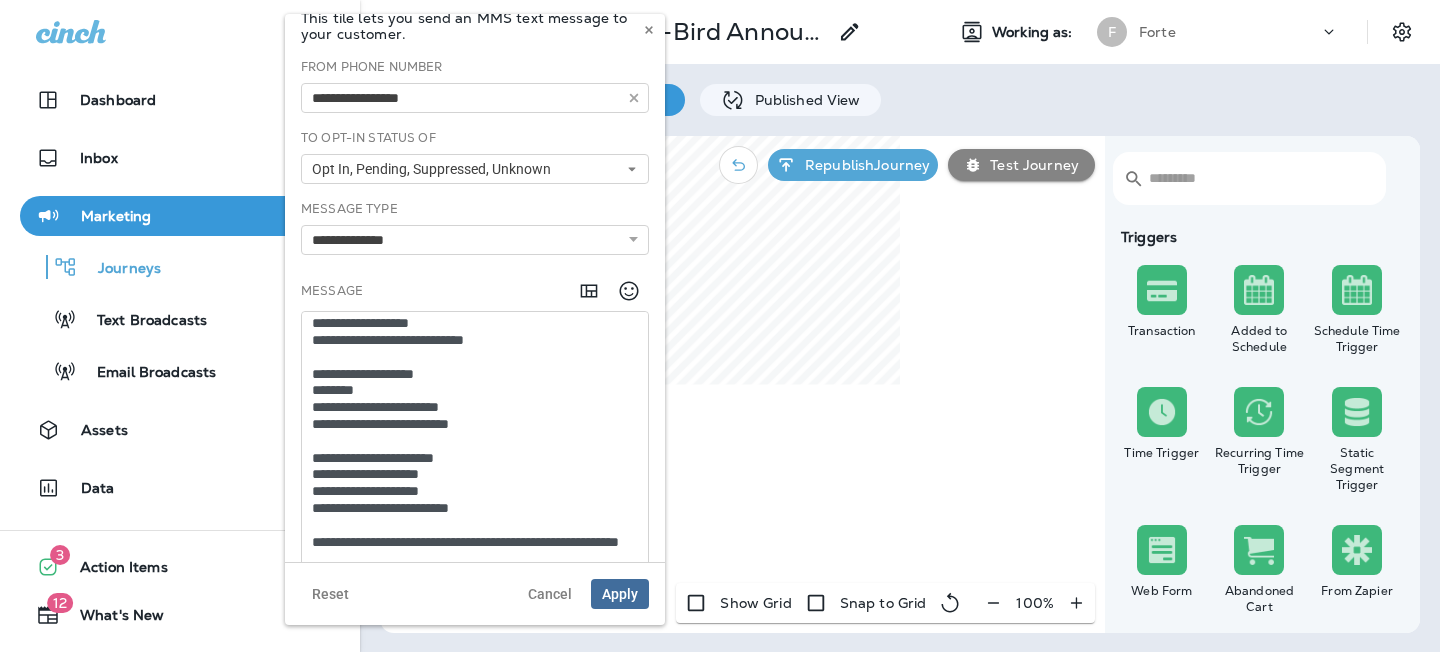 click on "**********" at bounding box center [475, 437] 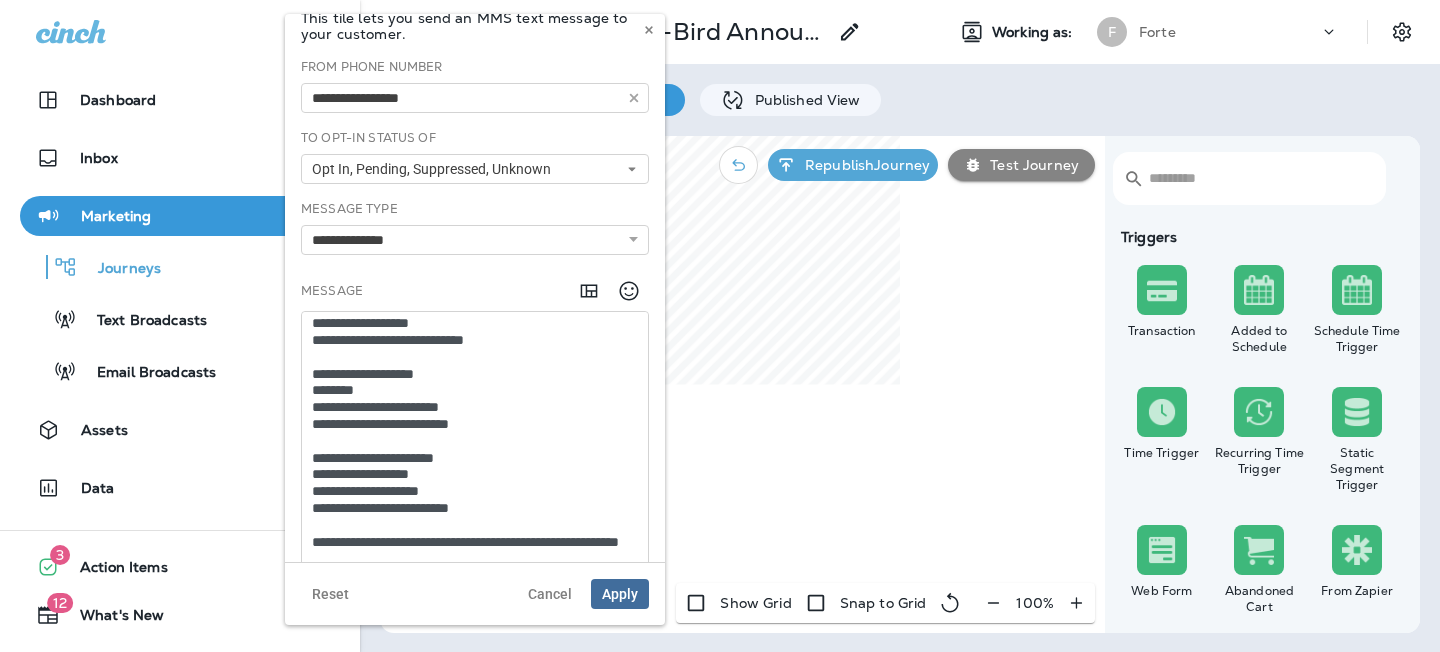 click on "**********" at bounding box center (475, 437) 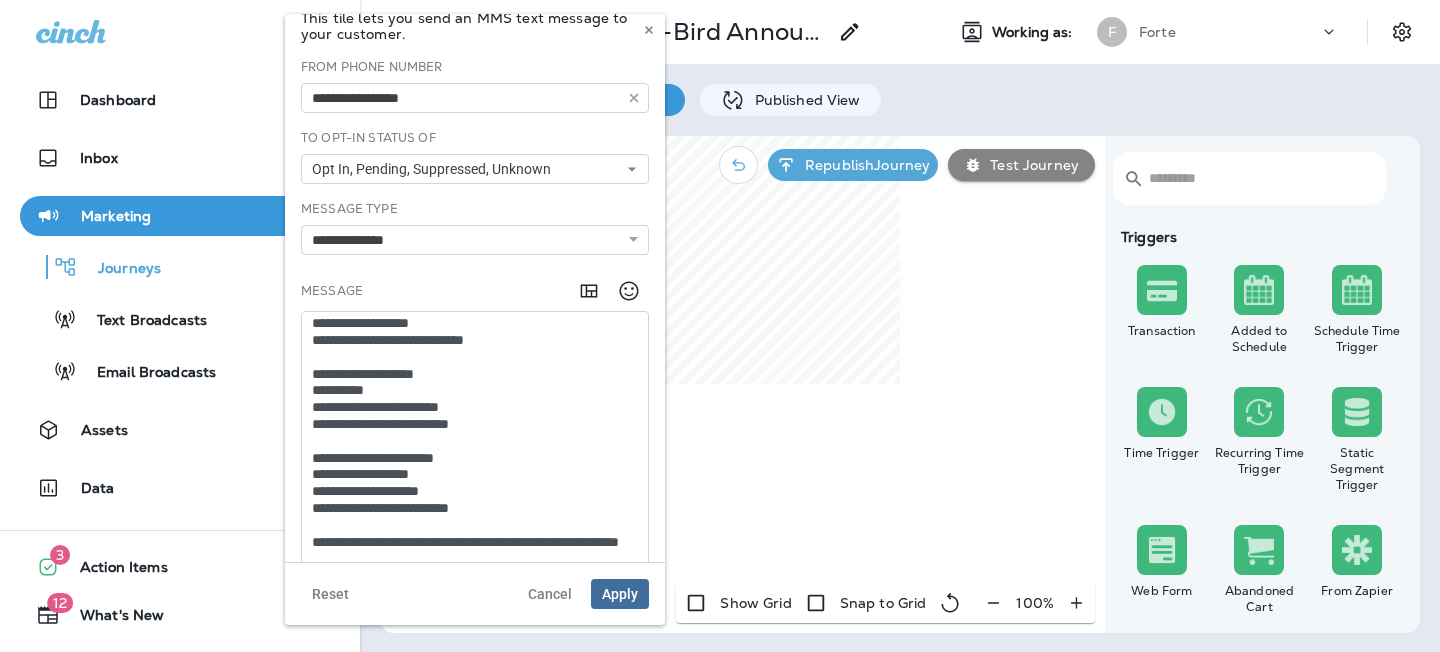 click on "**********" at bounding box center [475, 437] 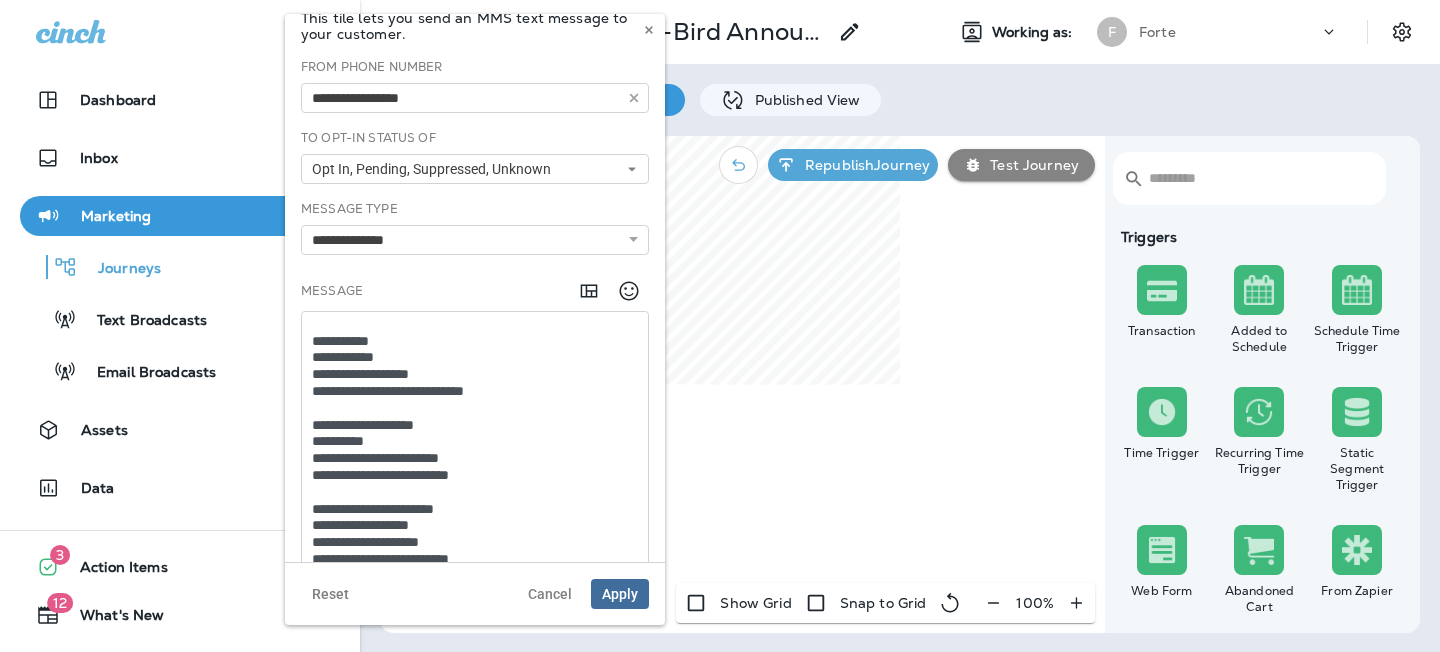 scroll, scrollTop: 95, scrollLeft: 0, axis: vertical 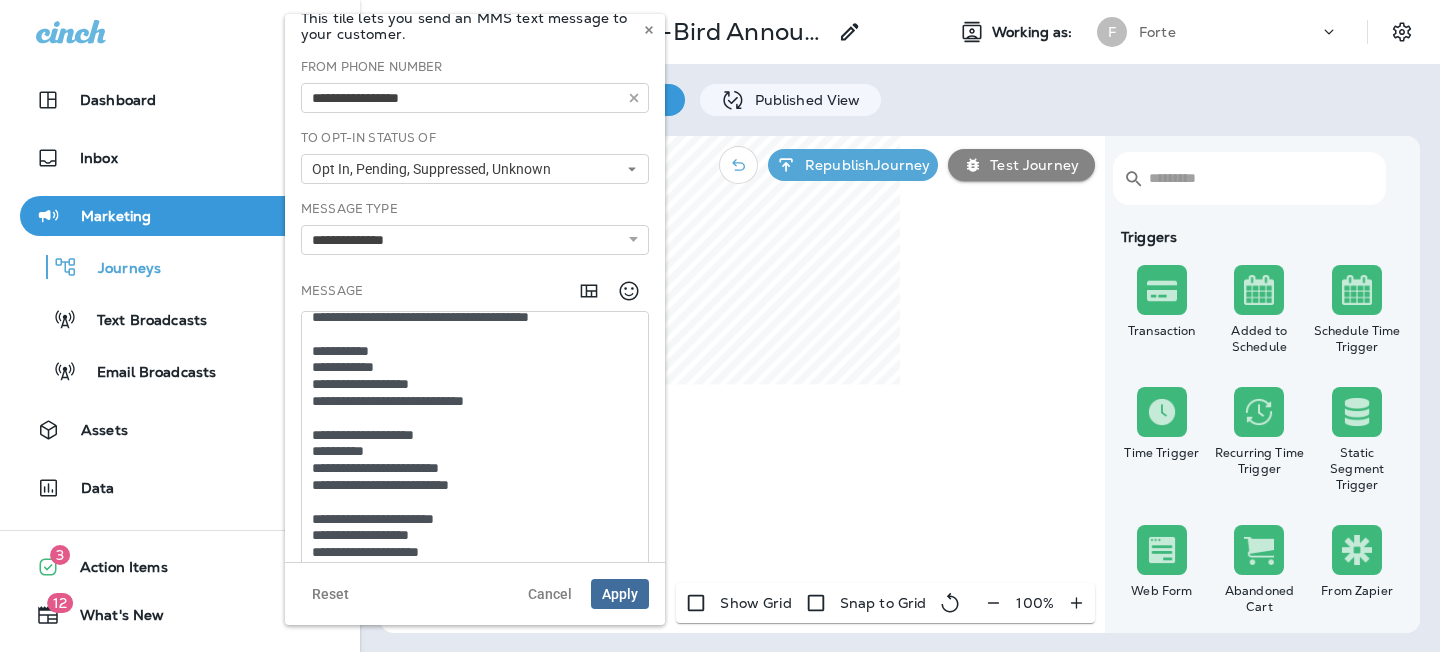 click on "**********" at bounding box center [475, 437] 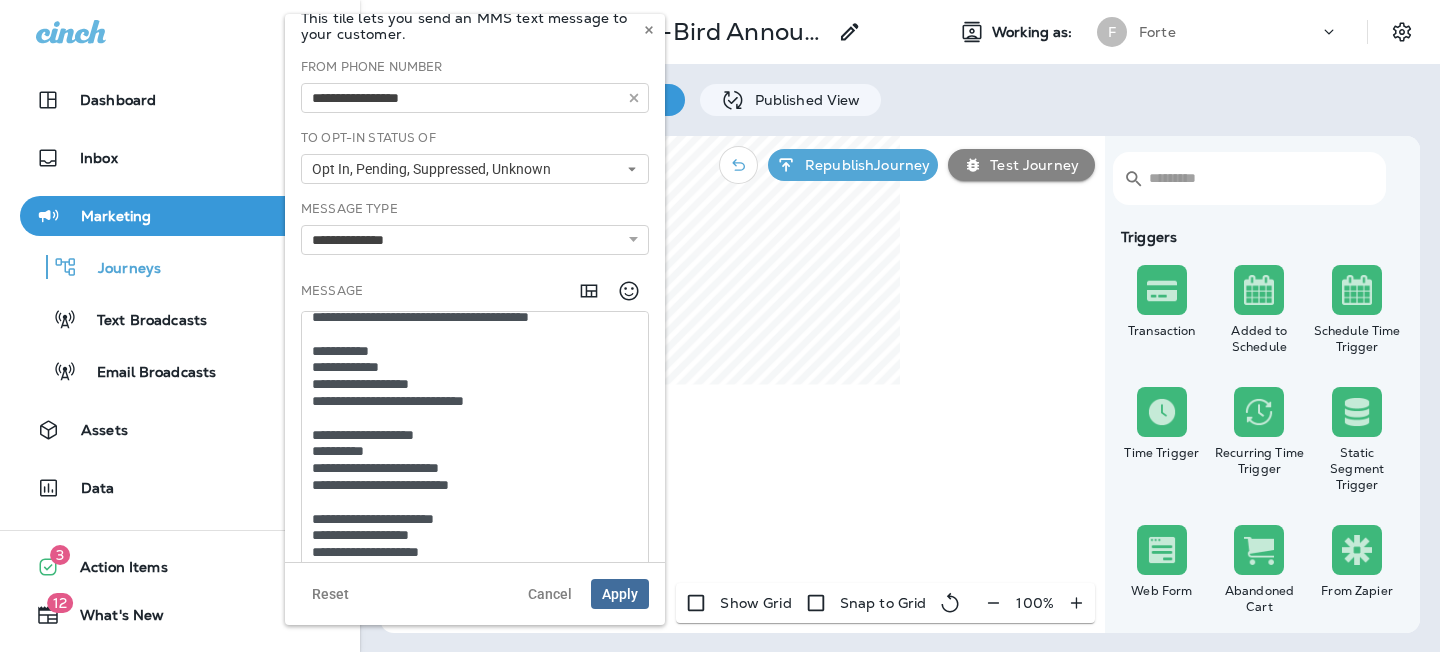 paste on "**" 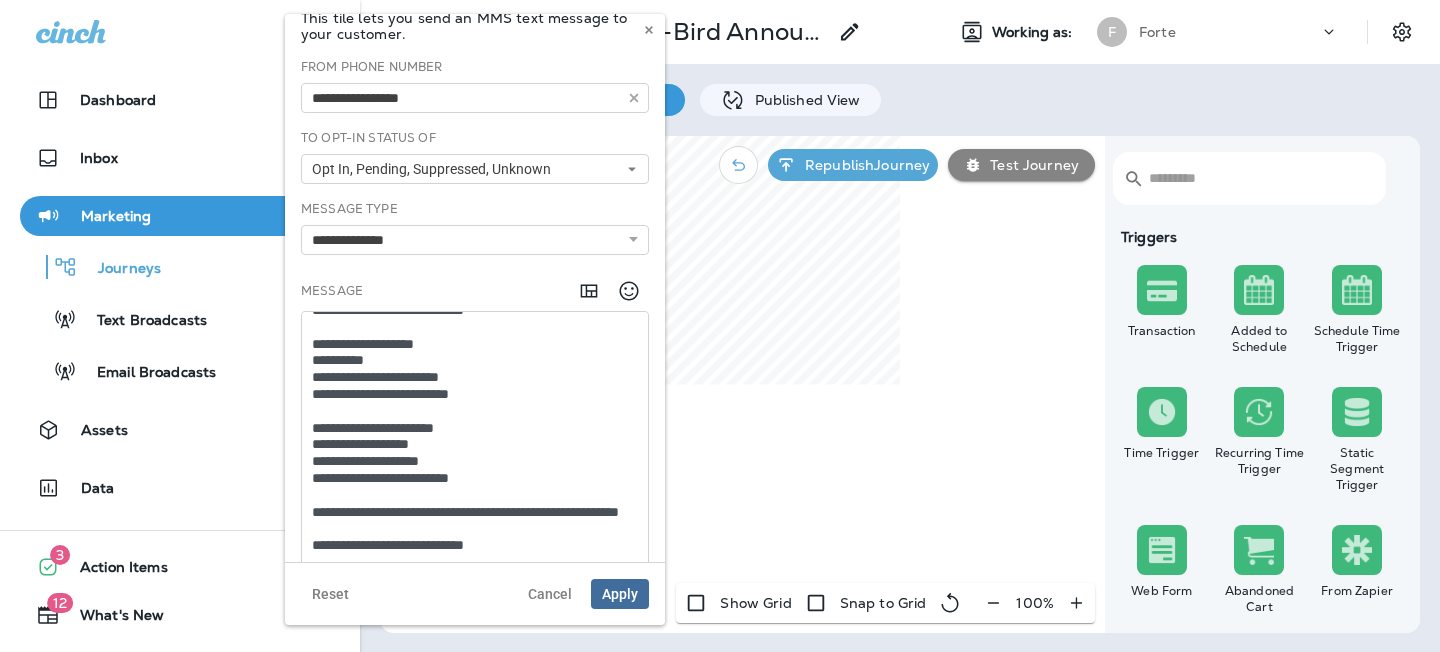 scroll, scrollTop: 202, scrollLeft: 0, axis: vertical 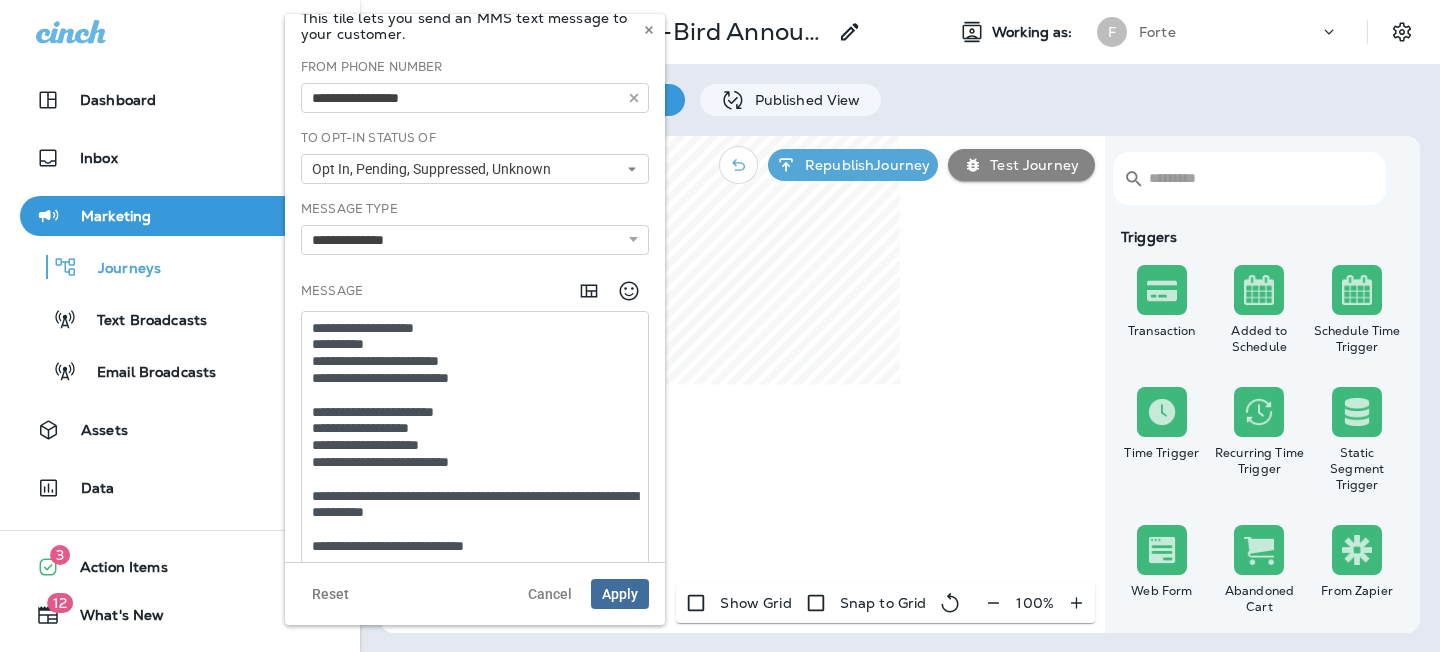 type on "**********" 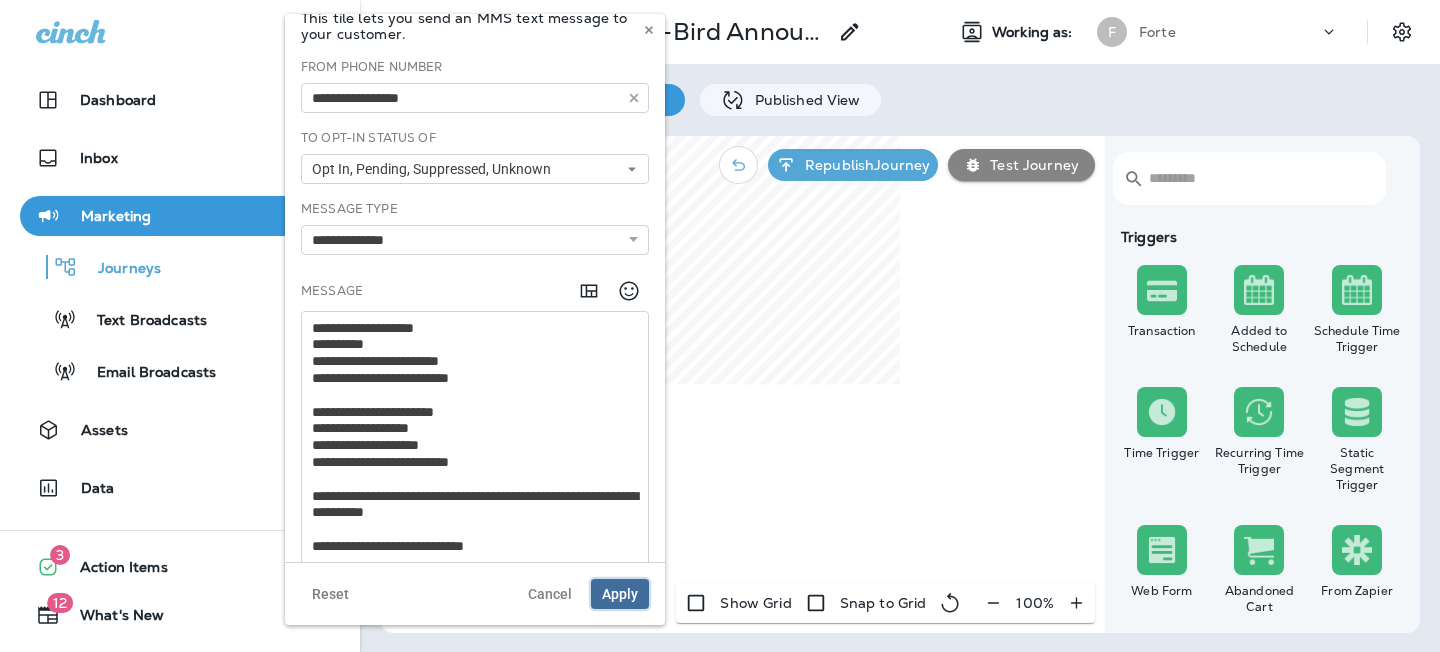 click on "Apply" at bounding box center (620, 594) 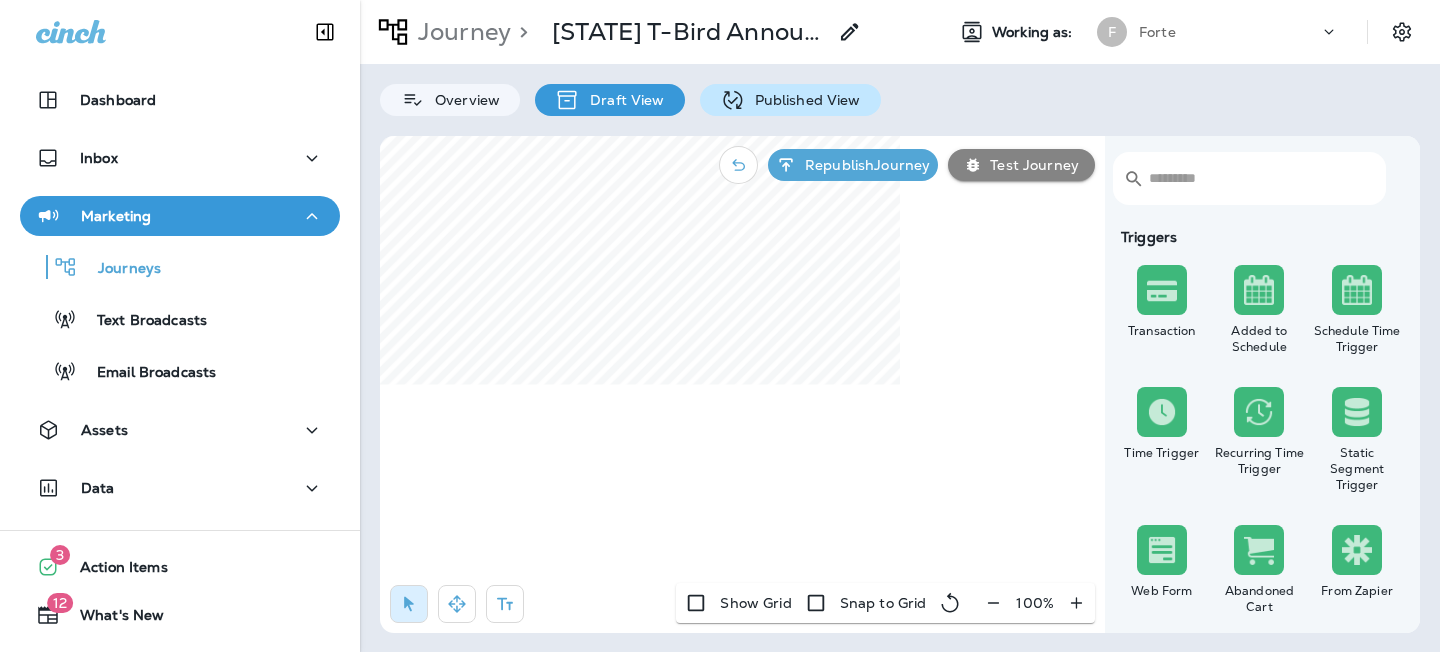 click on "Published View" at bounding box center [803, 100] 